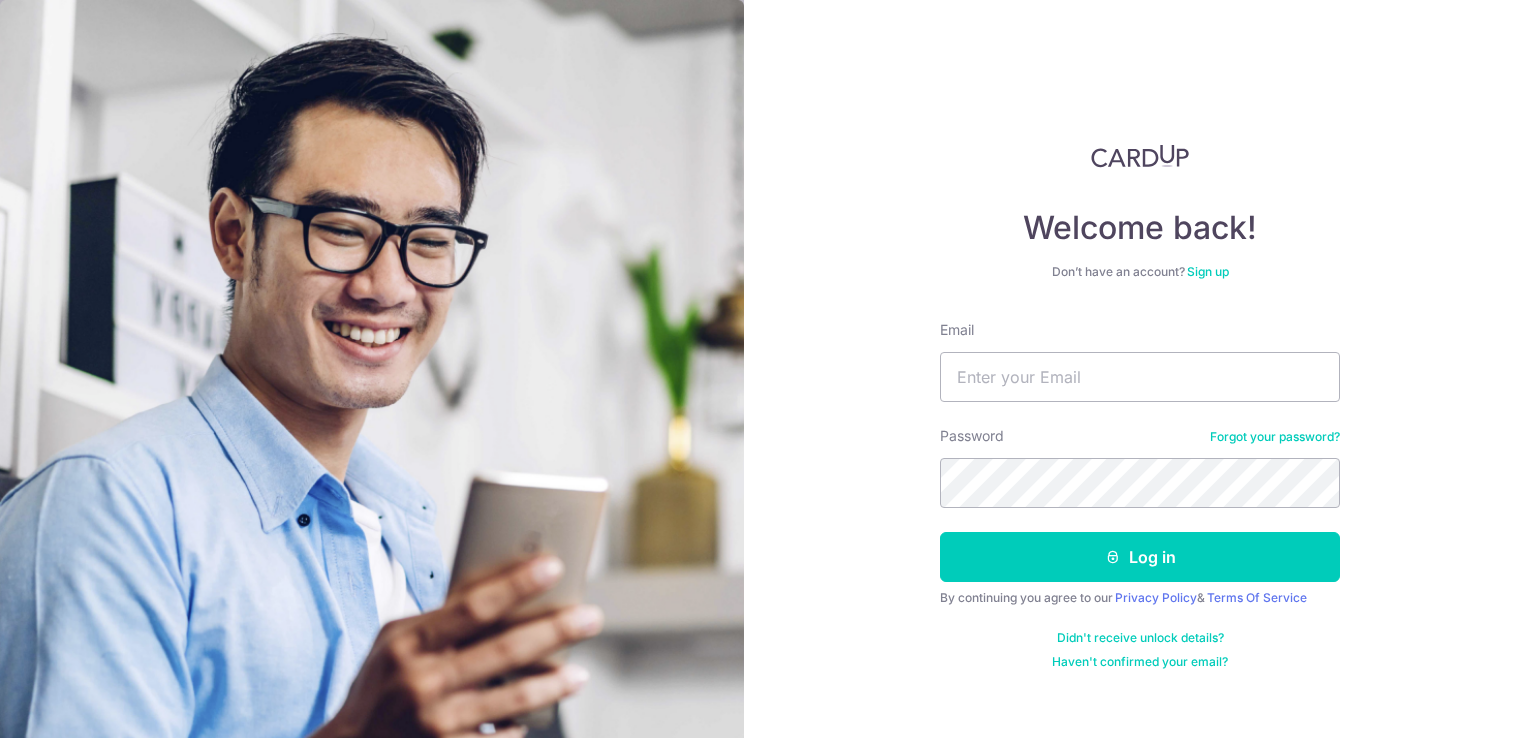 scroll, scrollTop: 0, scrollLeft: 0, axis: both 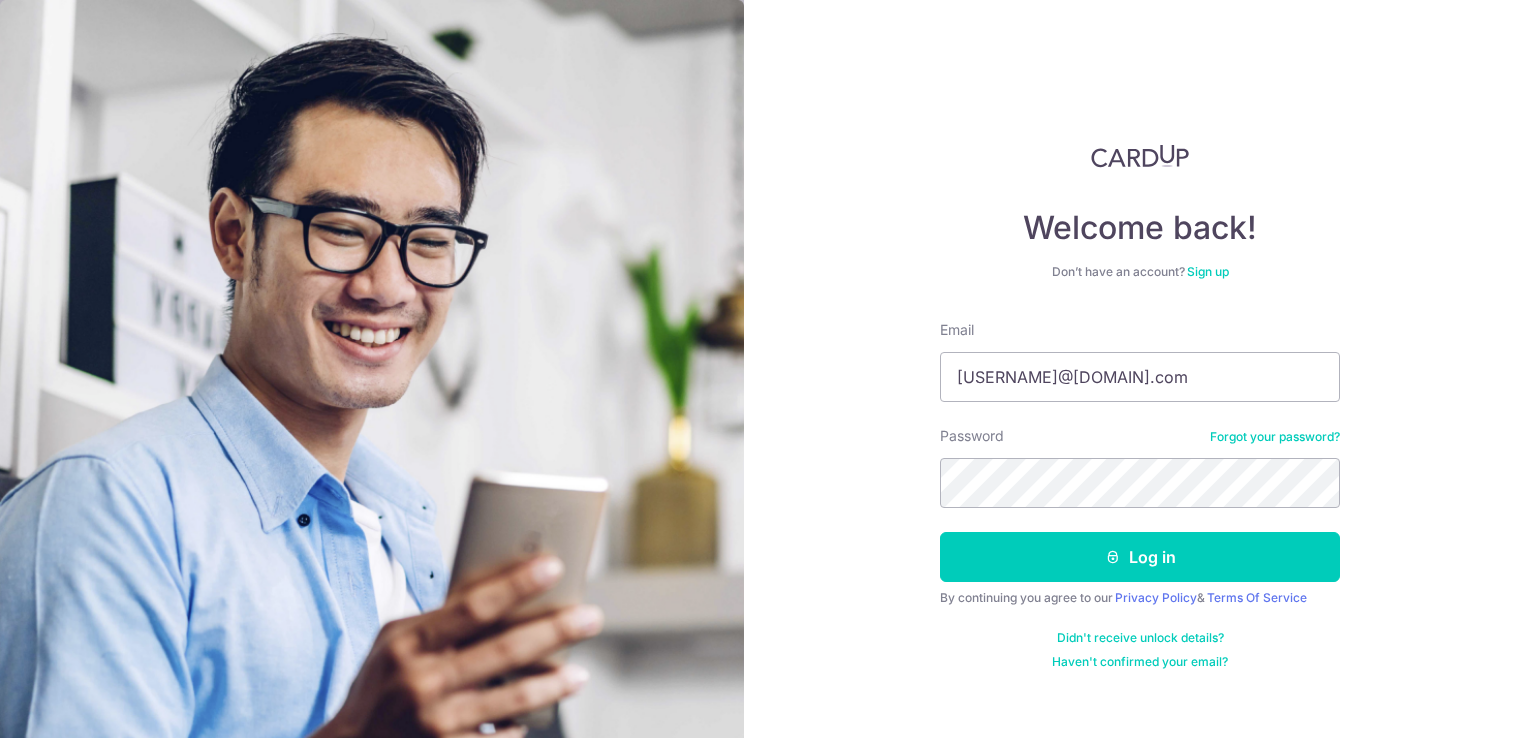 type on "[EMAIL]" 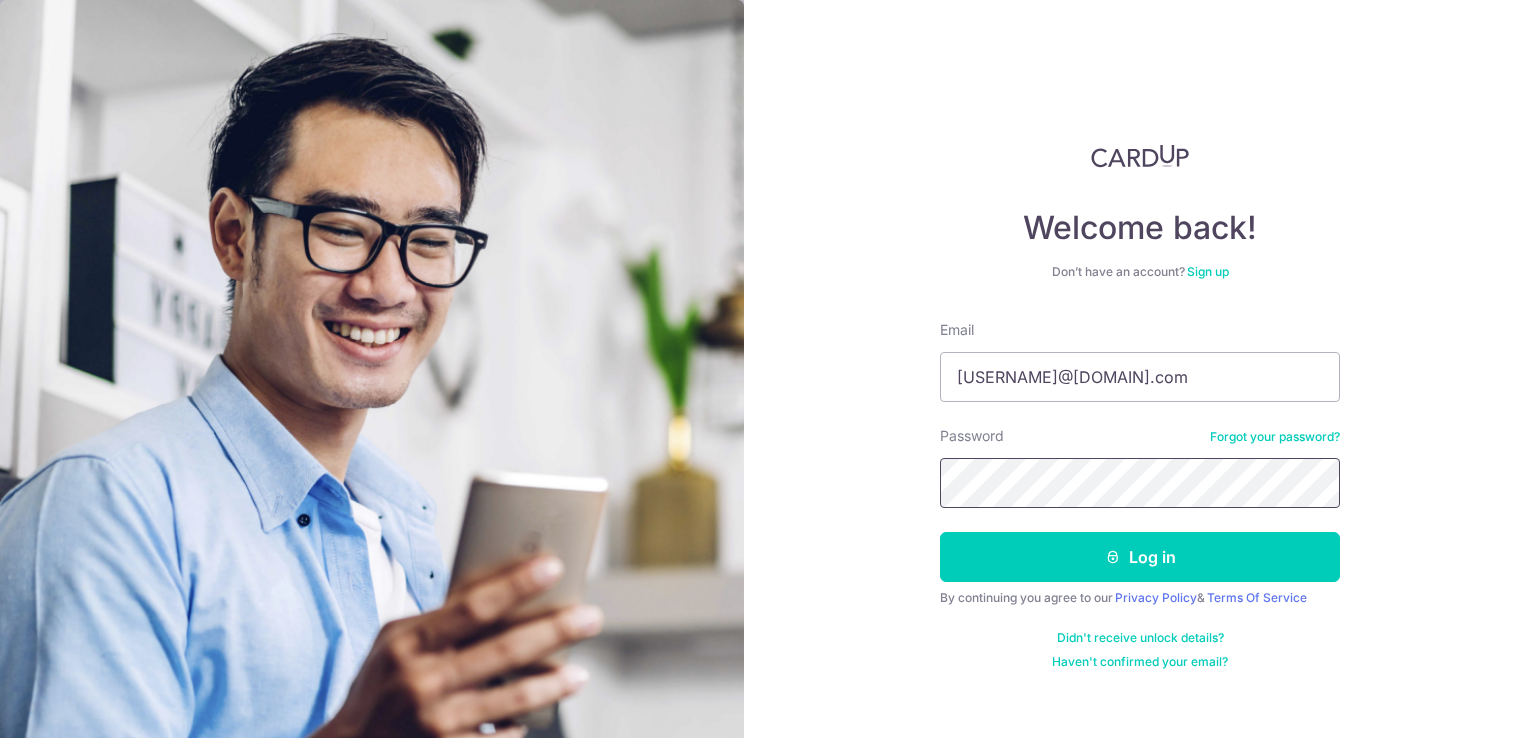 click on "Log in" at bounding box center (1140, 557) 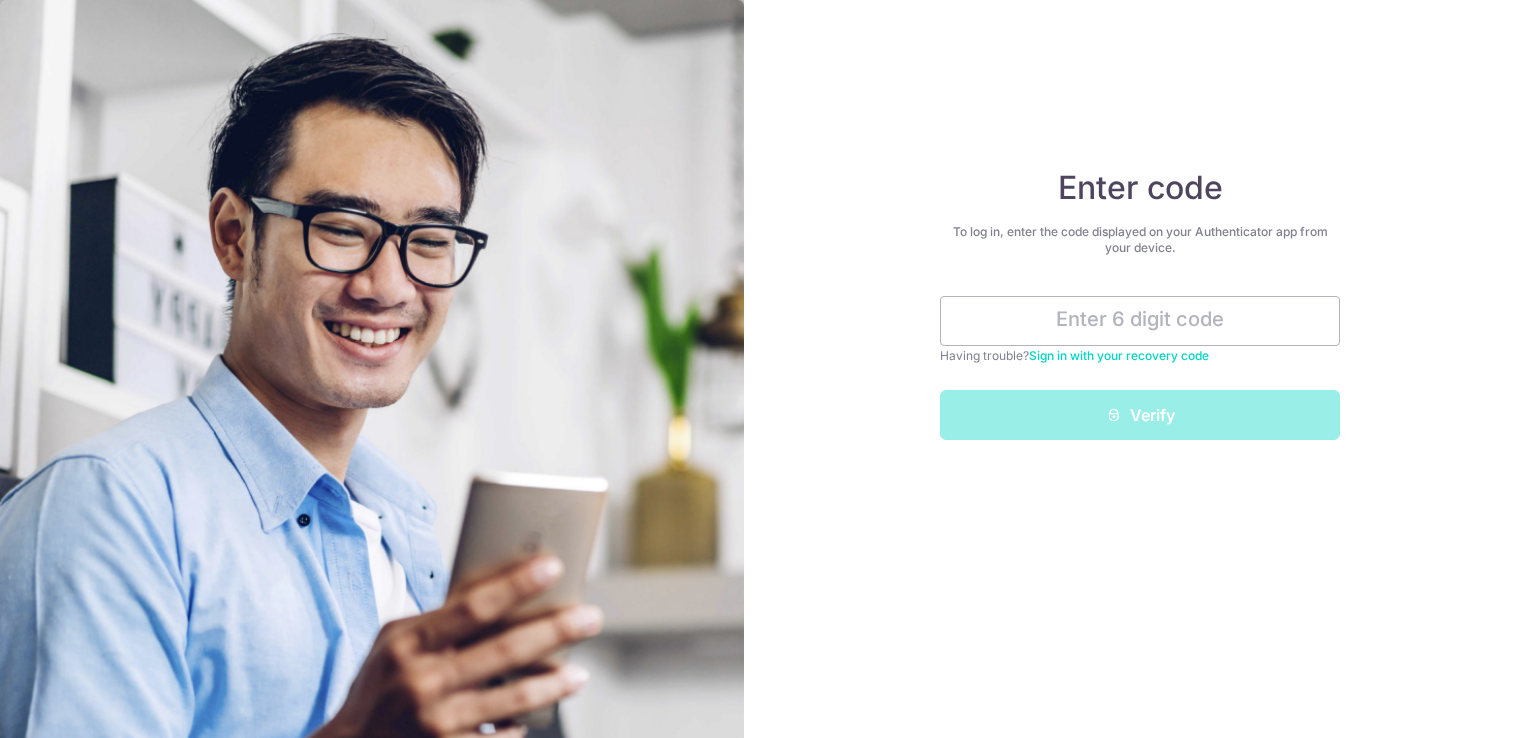 scroll, scrollTop: 0, scrollLeft: 0, axis: both 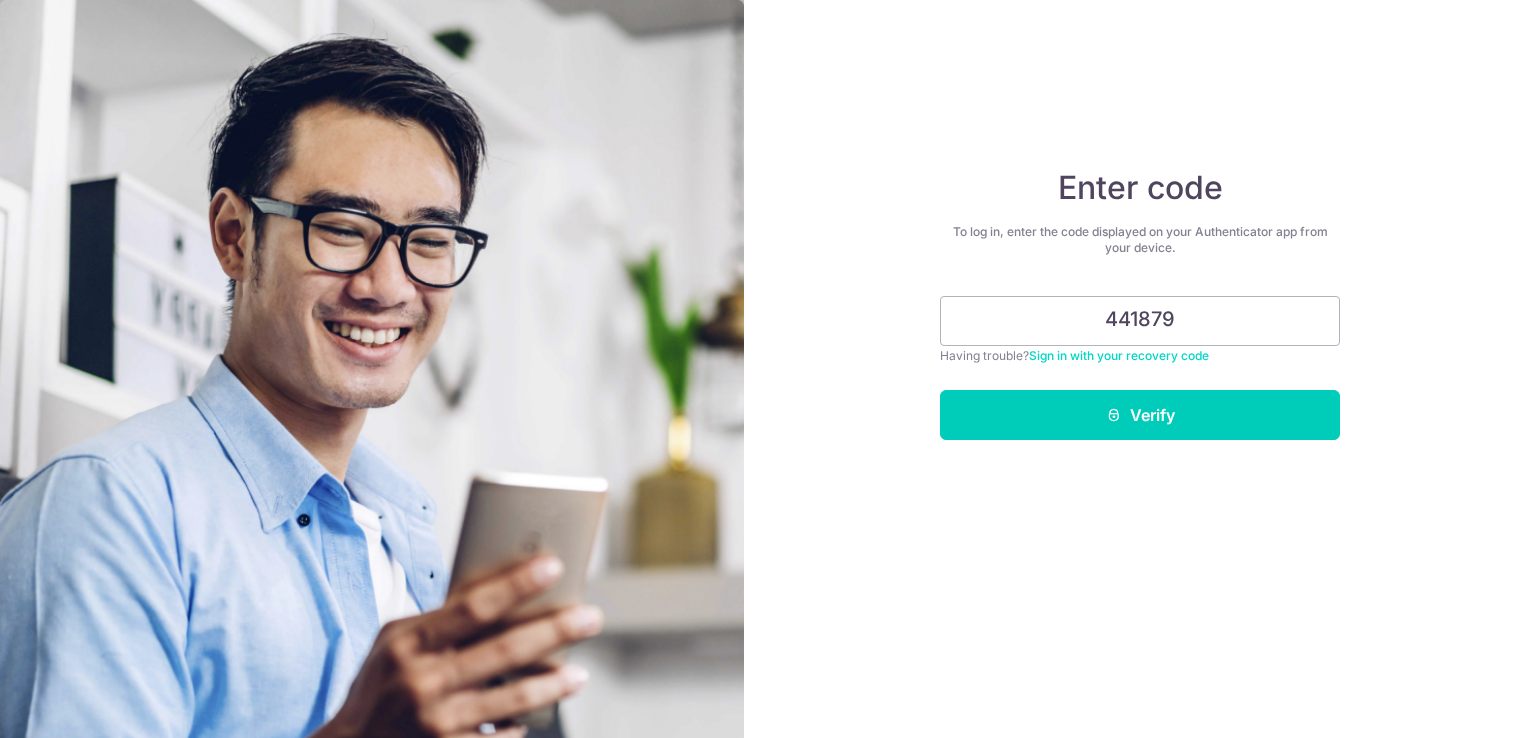 type on "441879" 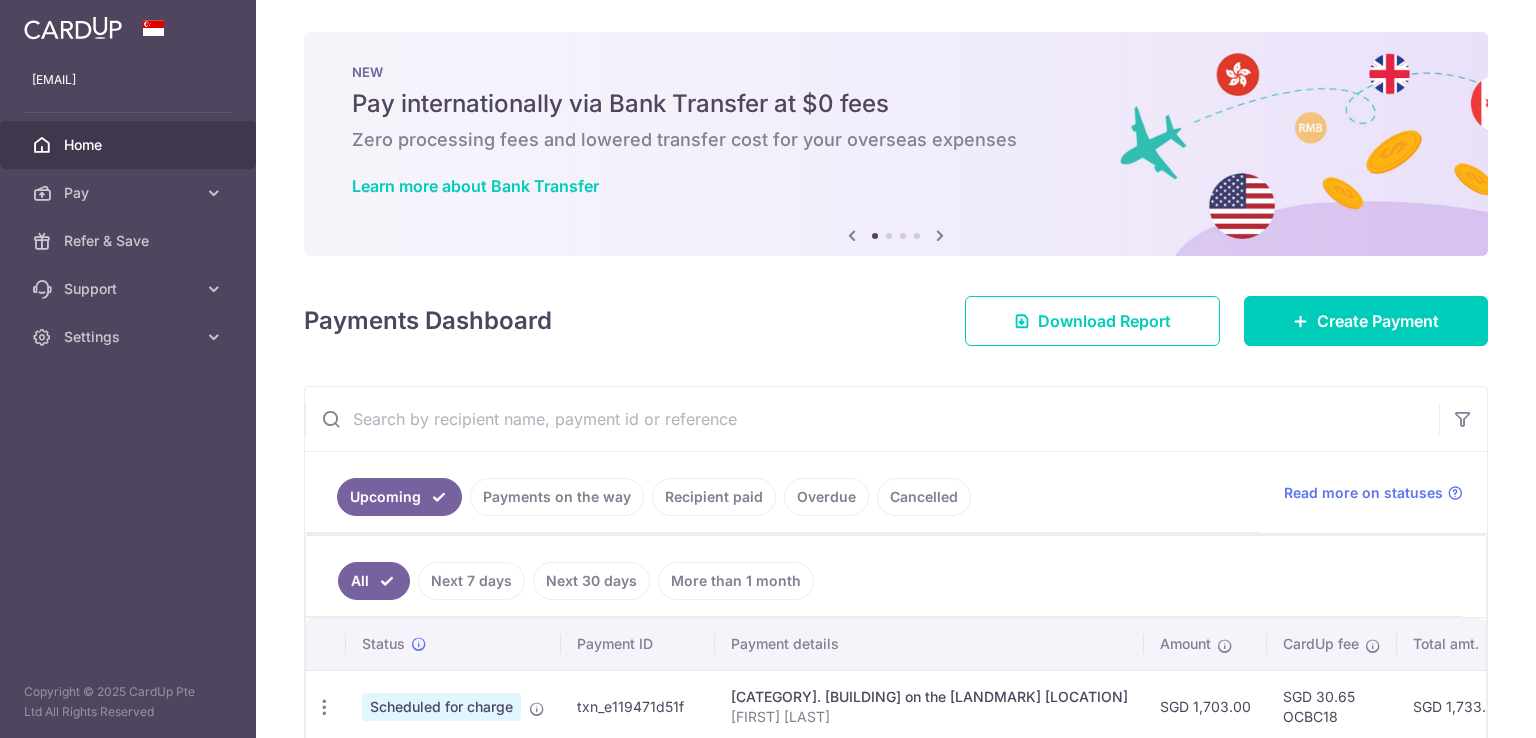 scroll, scrollTop: 0, scrollLeft: 0, axis: both 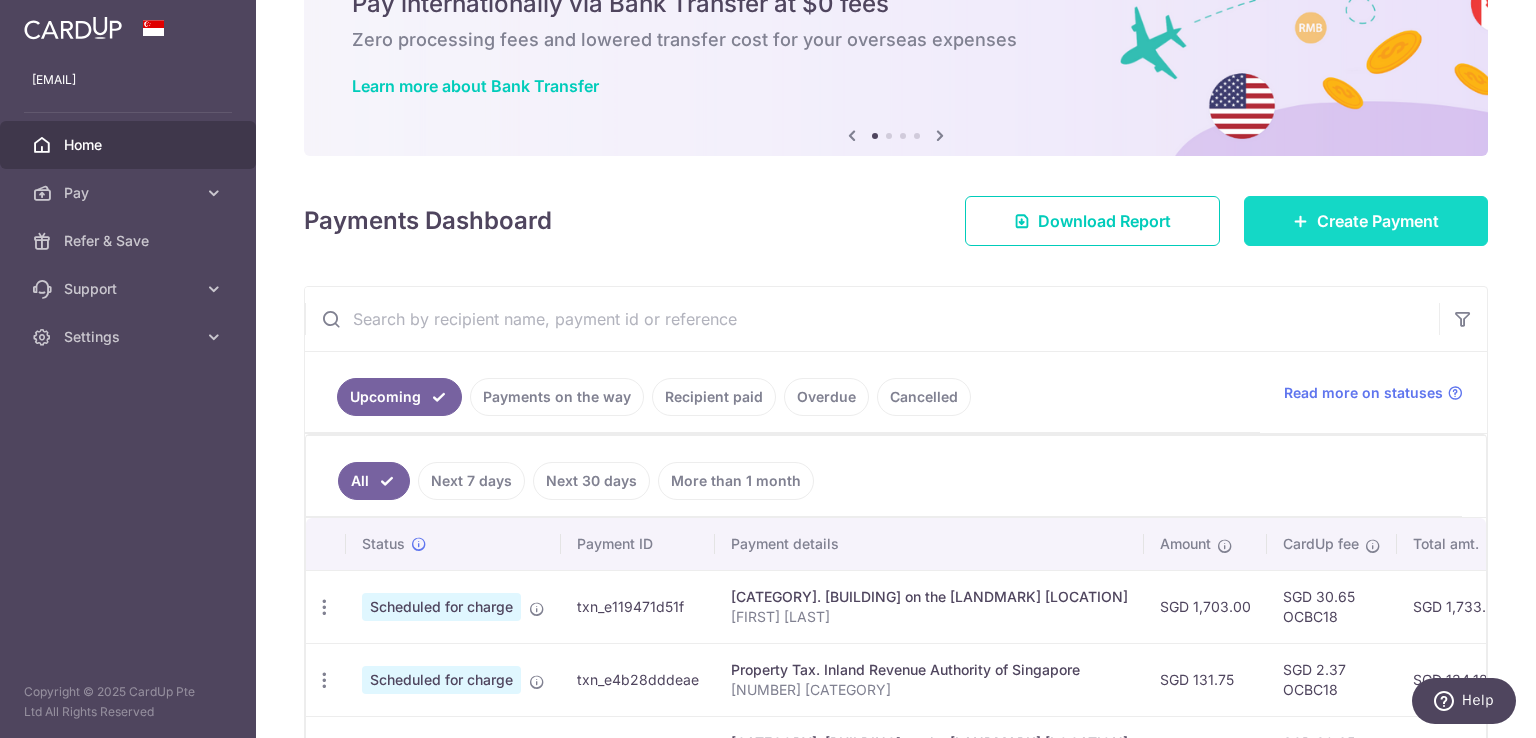 click at bounding box center (1301, 221) 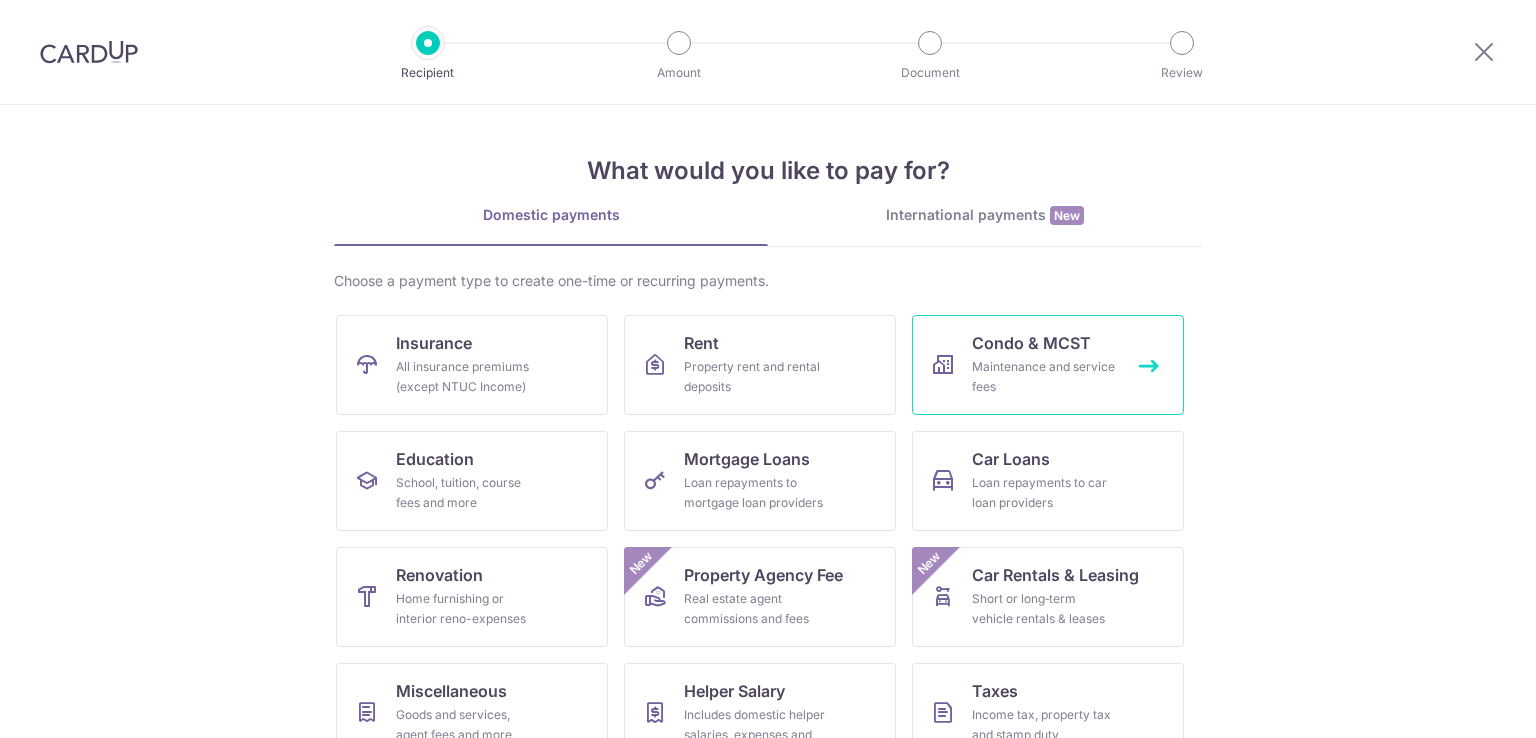 scroll, scrollTop: 0, scrollLeft: 0, axis: both 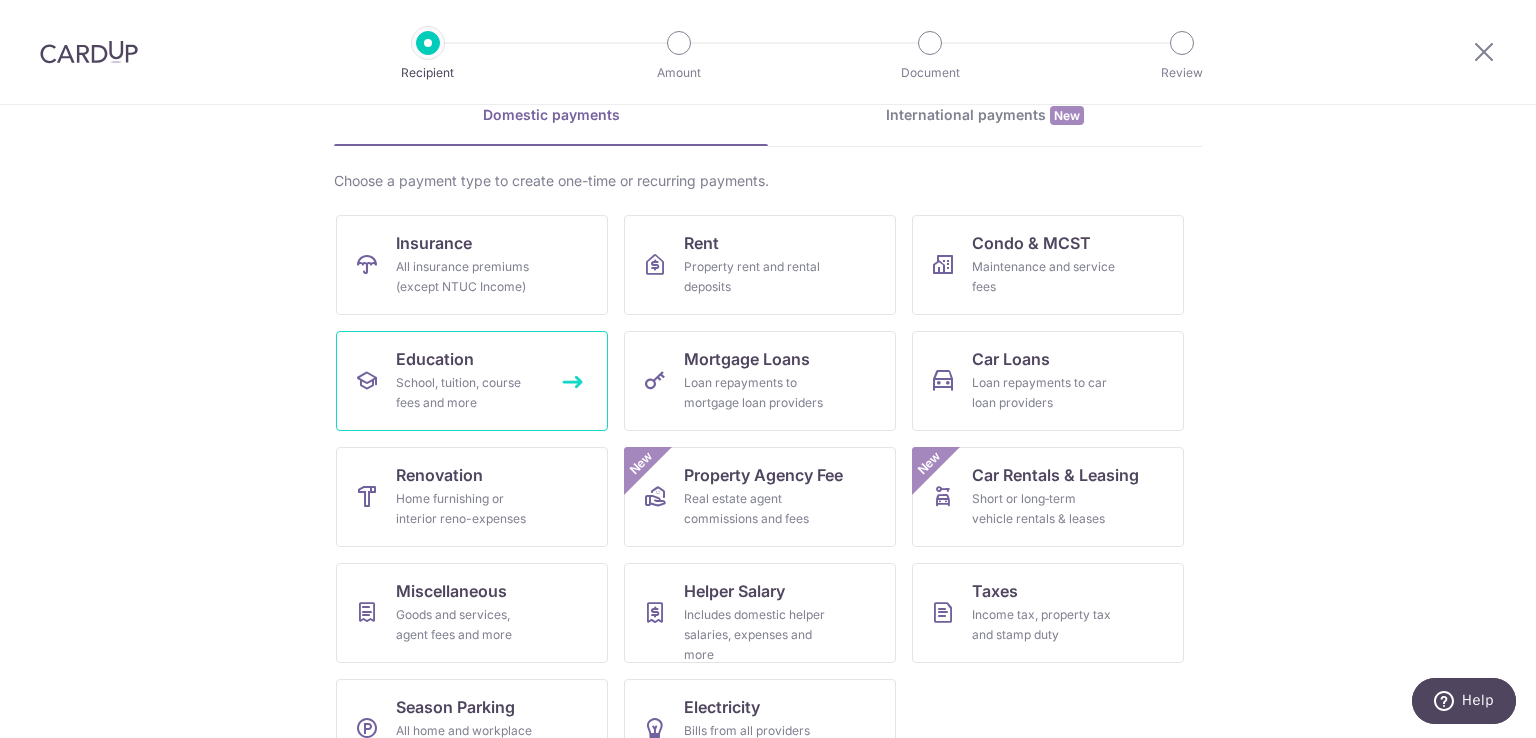 click on "School, tuition, course fees and more" at bounding box center [468, 393] 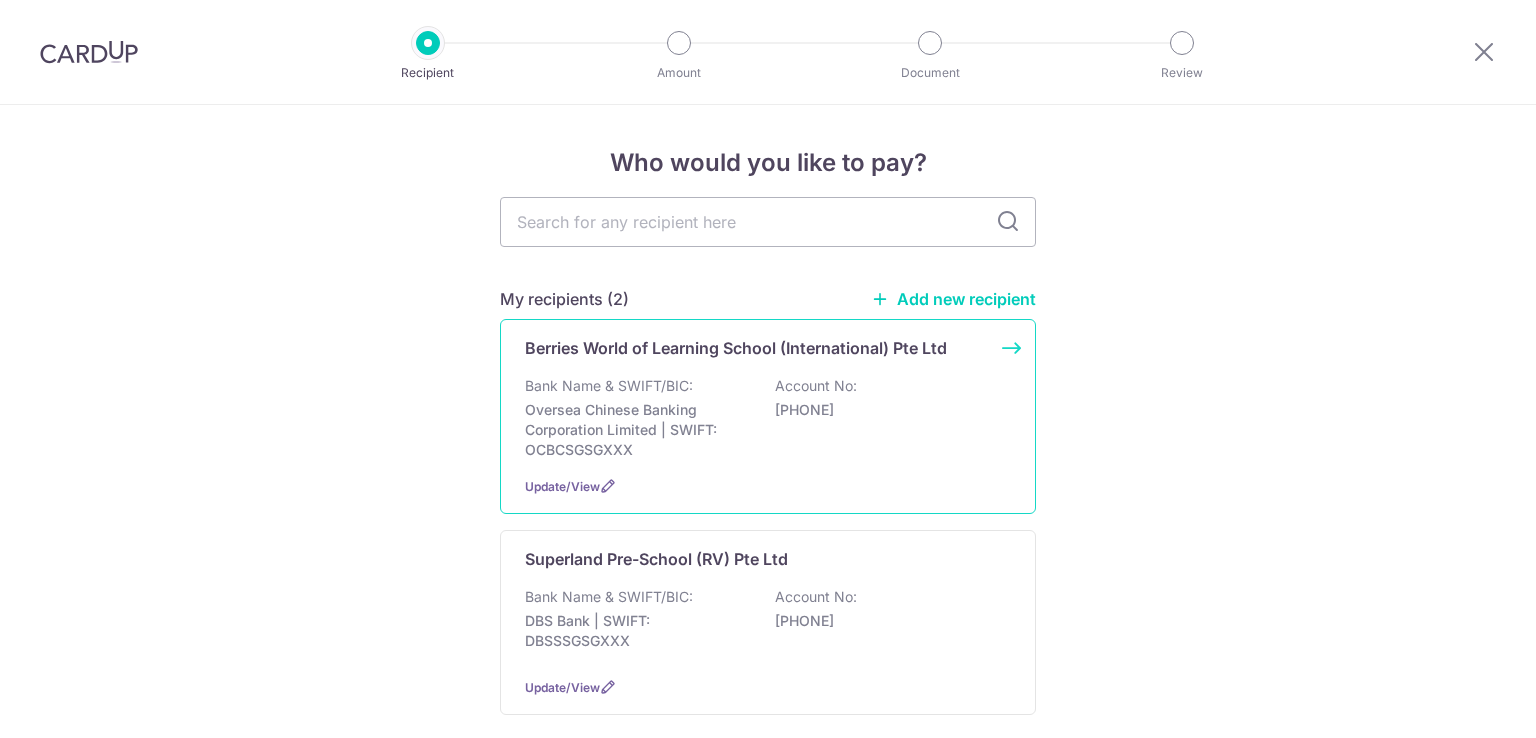 scroll, scrollTop: 0, scrollLeft: 0, axis: both 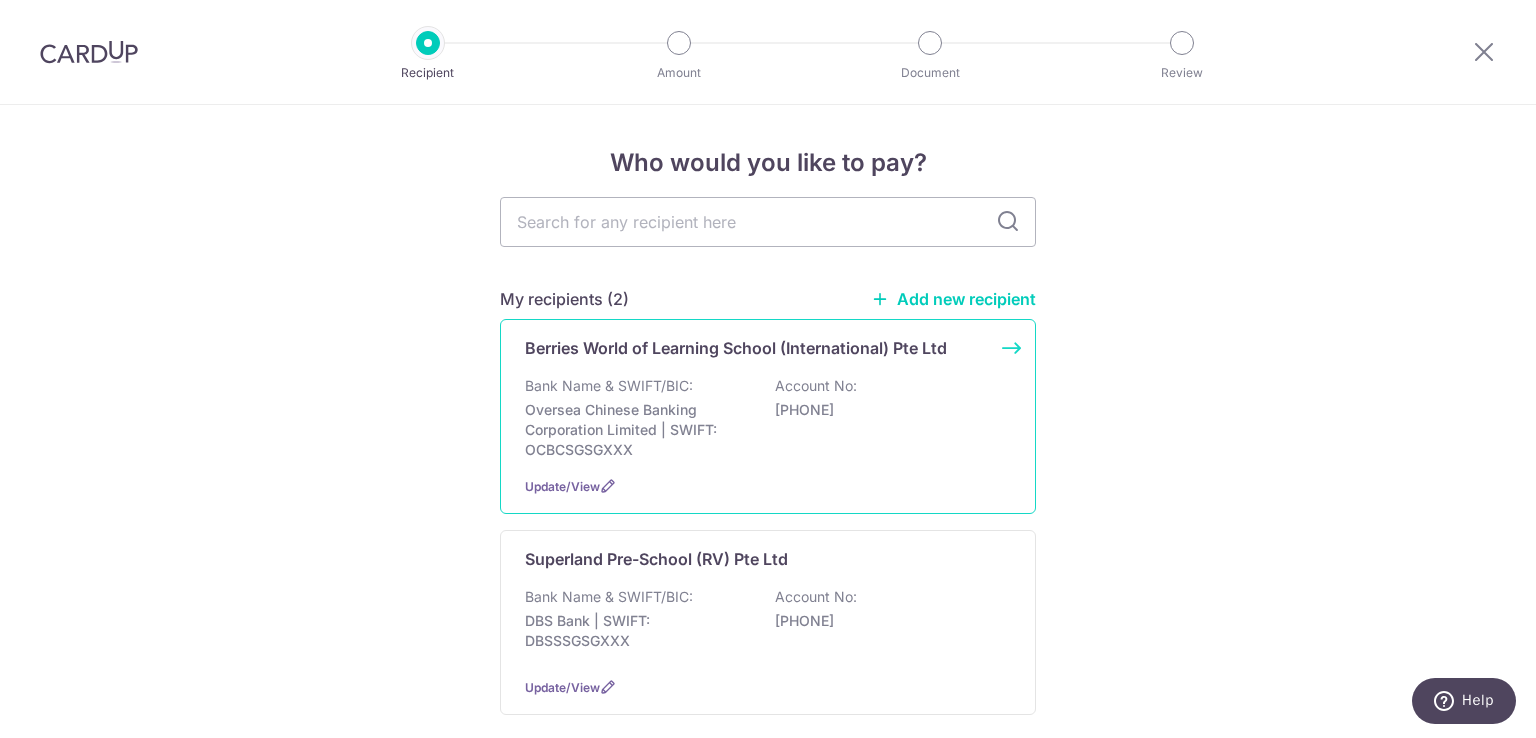 click on "Bank Name & SWIFT/BIC:
Oversea Chinese Banking Corporation Limited | SWIFT: OCBCSGSGXXX
Account No:
712271493001" at bounding box center (768, 418) 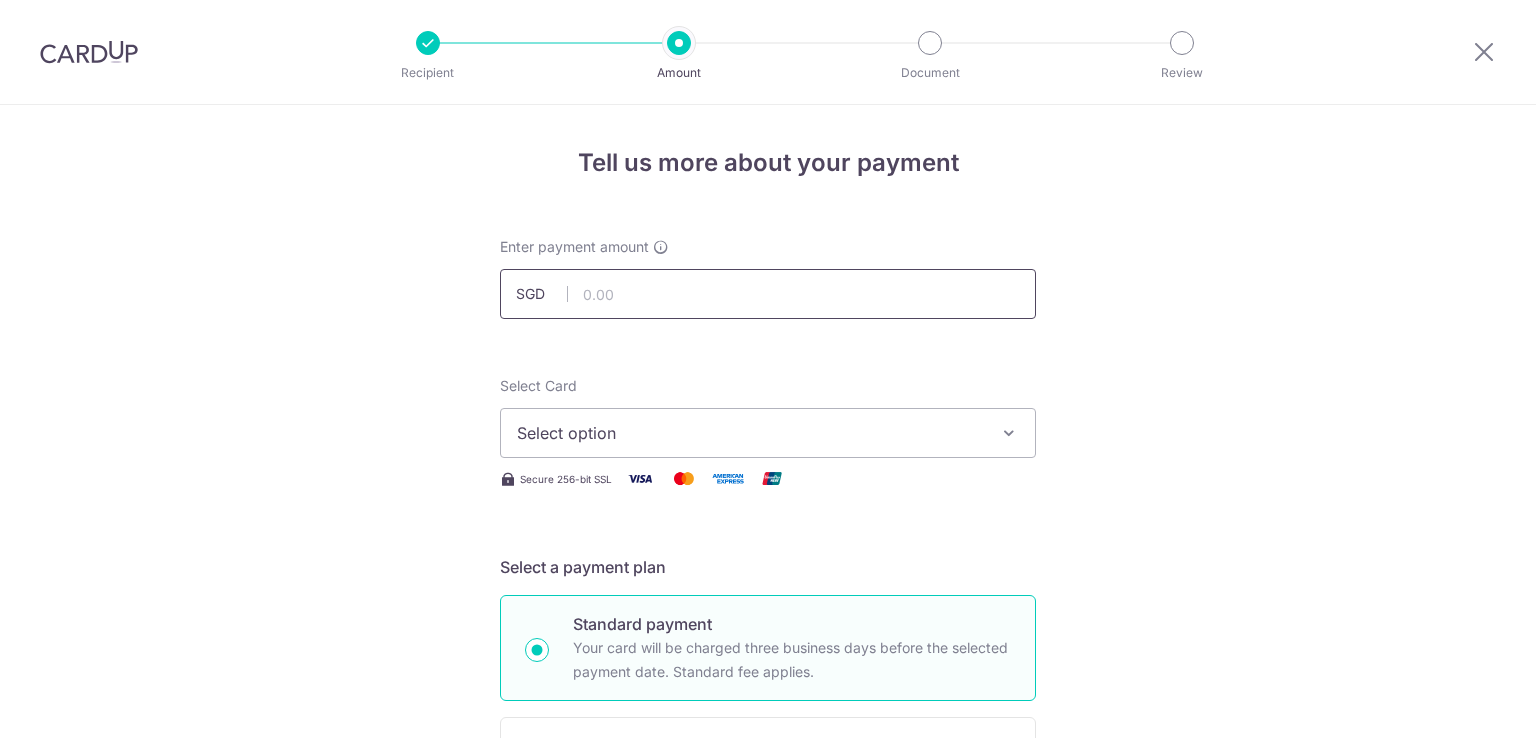 scroll, scrollTop: 0, scrollLeft: 0, axis: both 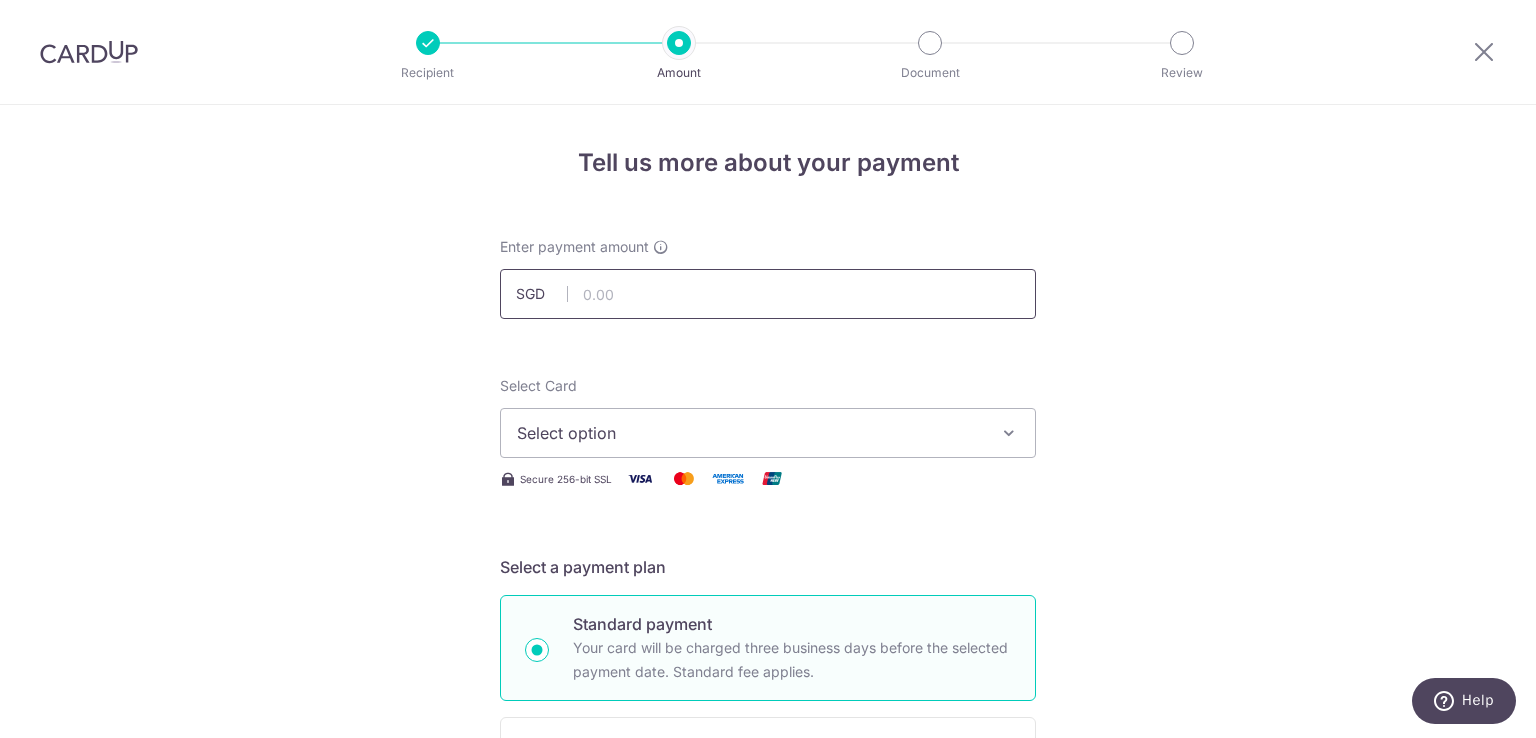 drag, startPoint x: 668, startPoint y: 269, endPoint x: 684, endPoint y: 301, distance: 35.77709 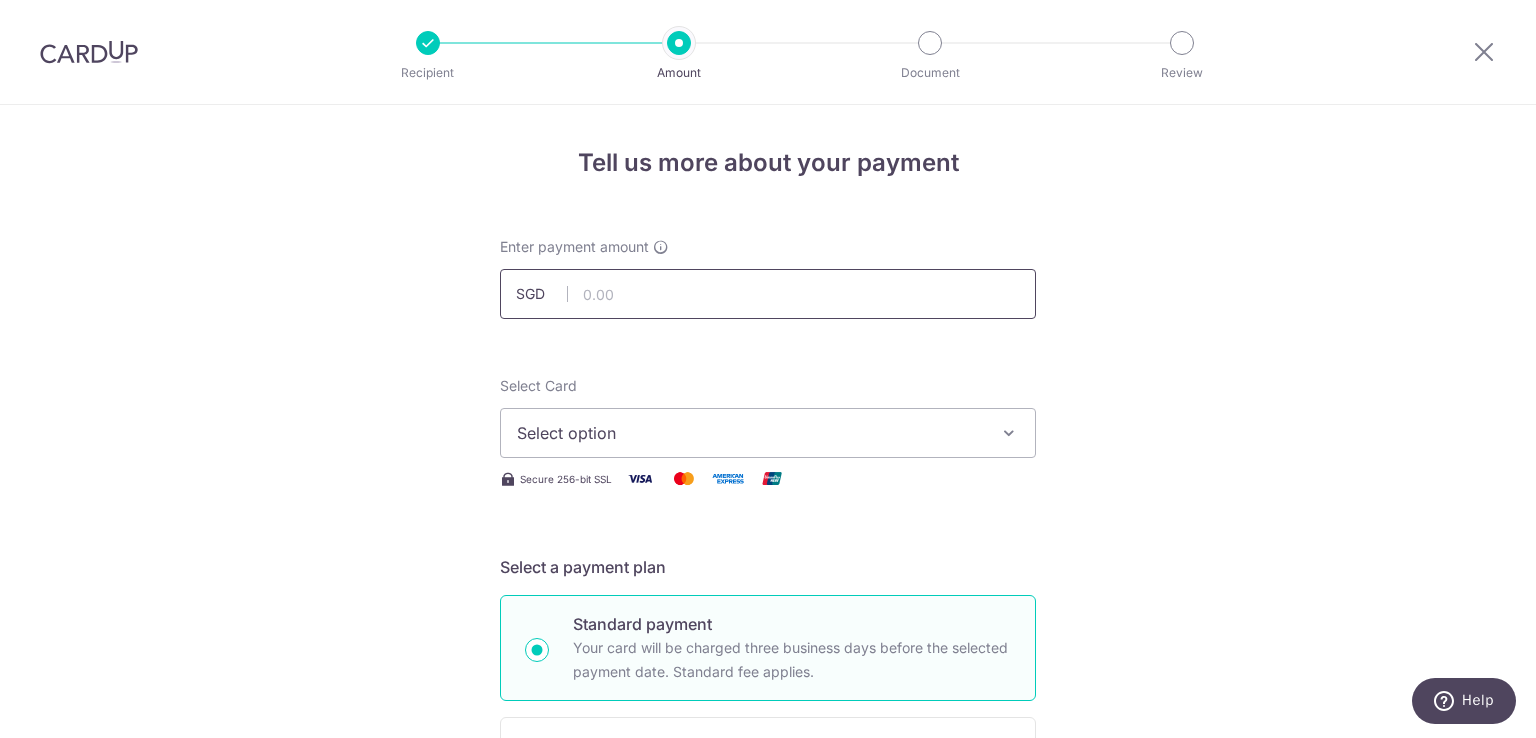click at bounding box center (768, 294) 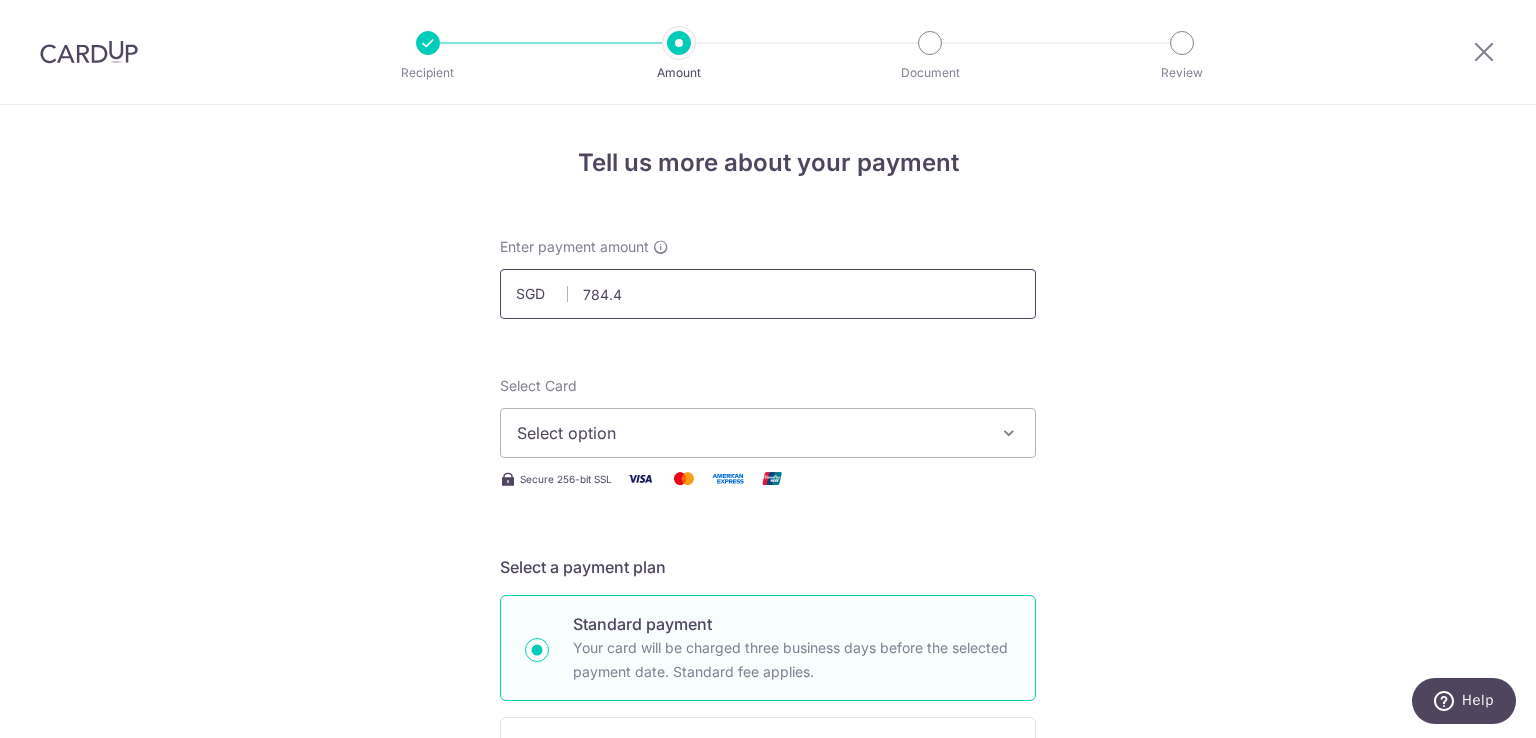 type on "784.40" 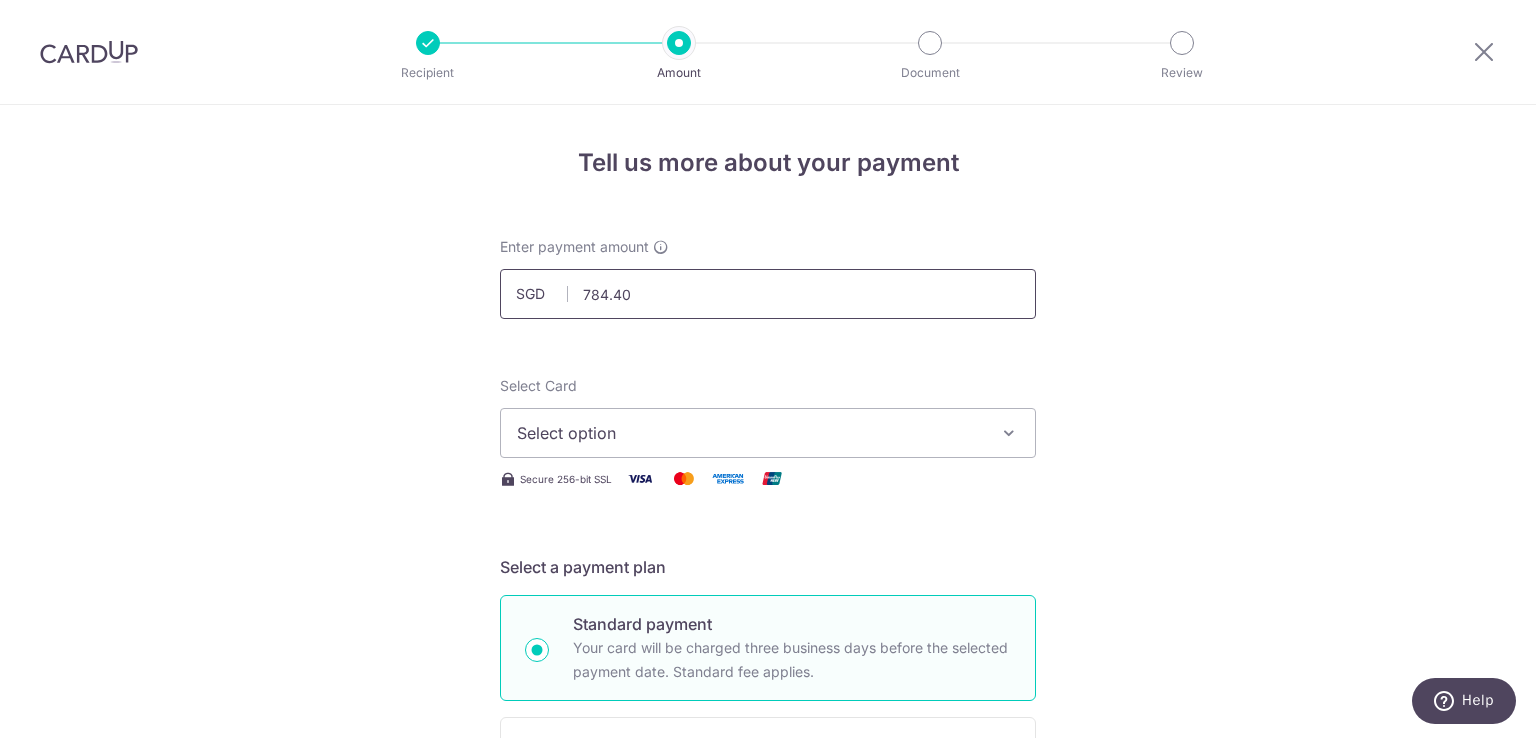 type 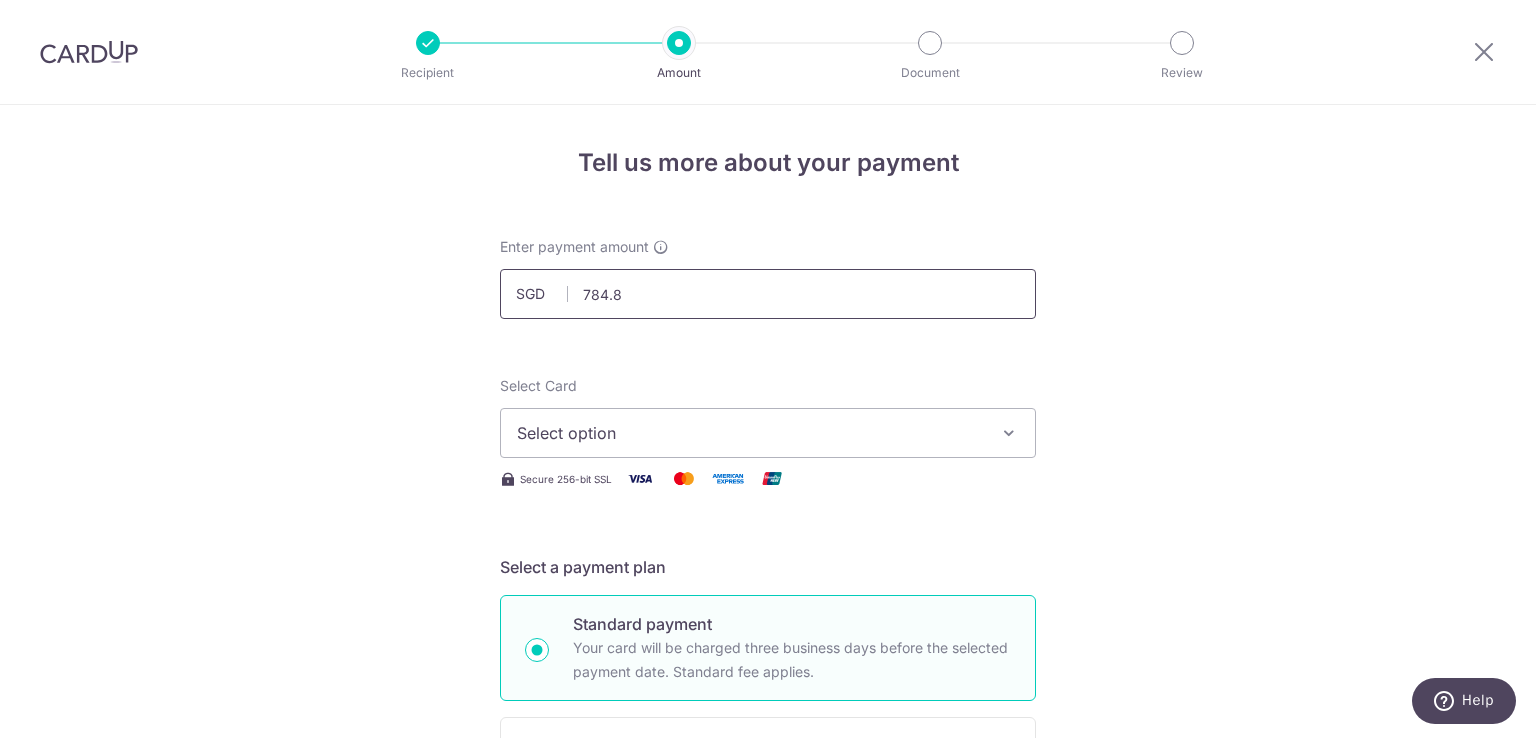 type on "784.80" 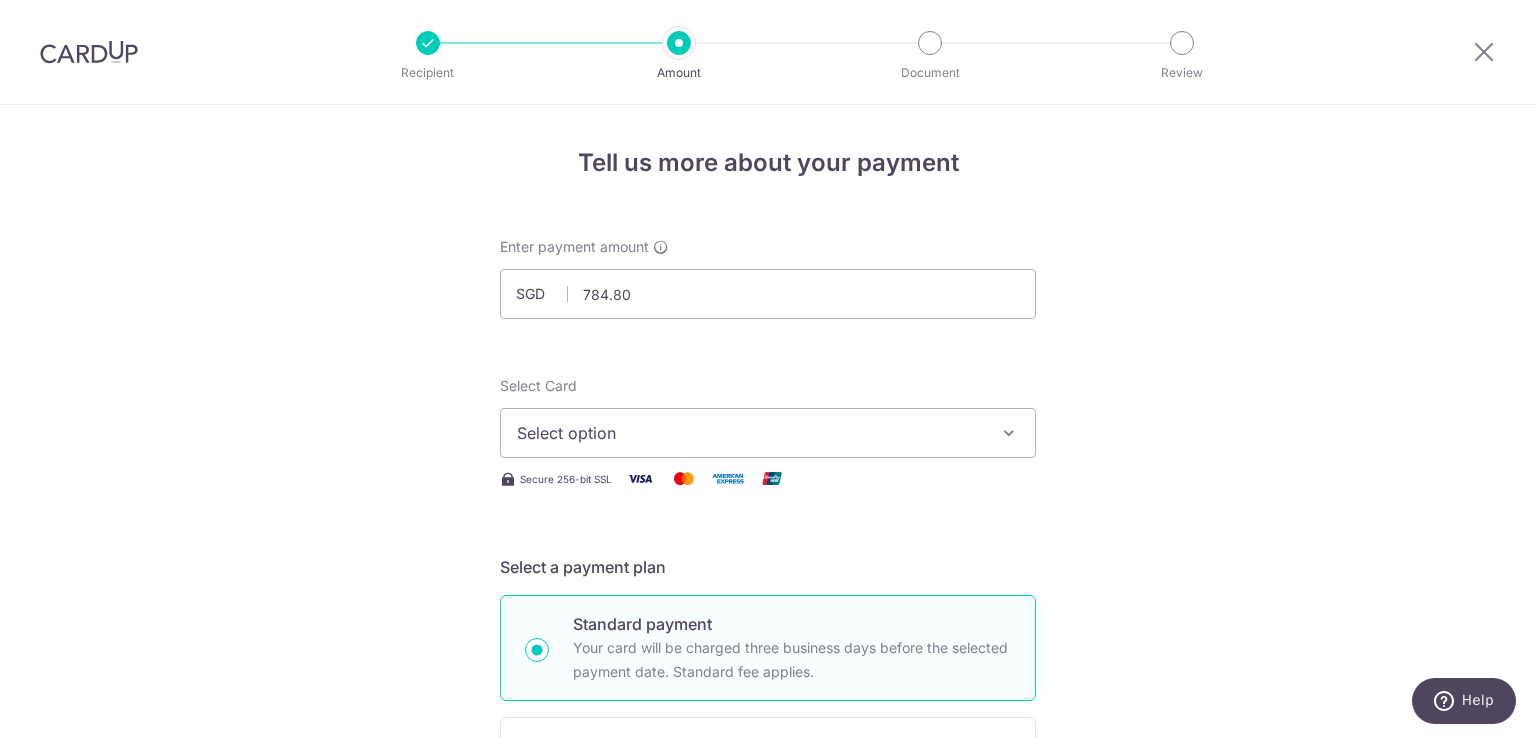 click on "Tell us more about your payment
Enter payment amount
SGD
784.80
784.80
Select Card
Select option
Add credit card
Your Cards
**** 2140
**** 1491
Secure 256-bit SSL
Text
New card details
Card" at bounding box center (768, 1009) 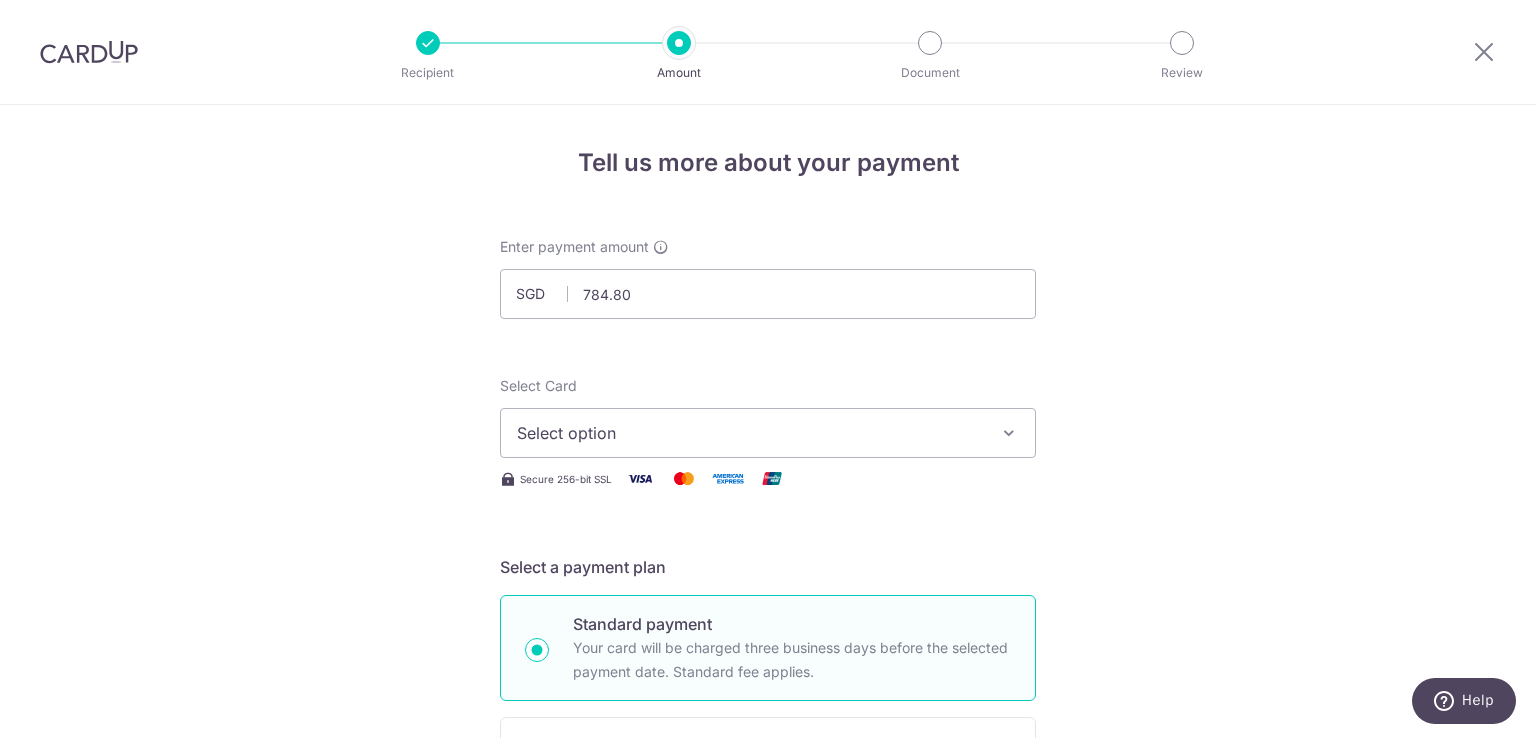 click on "Select option" at bounding box center (750, 433) 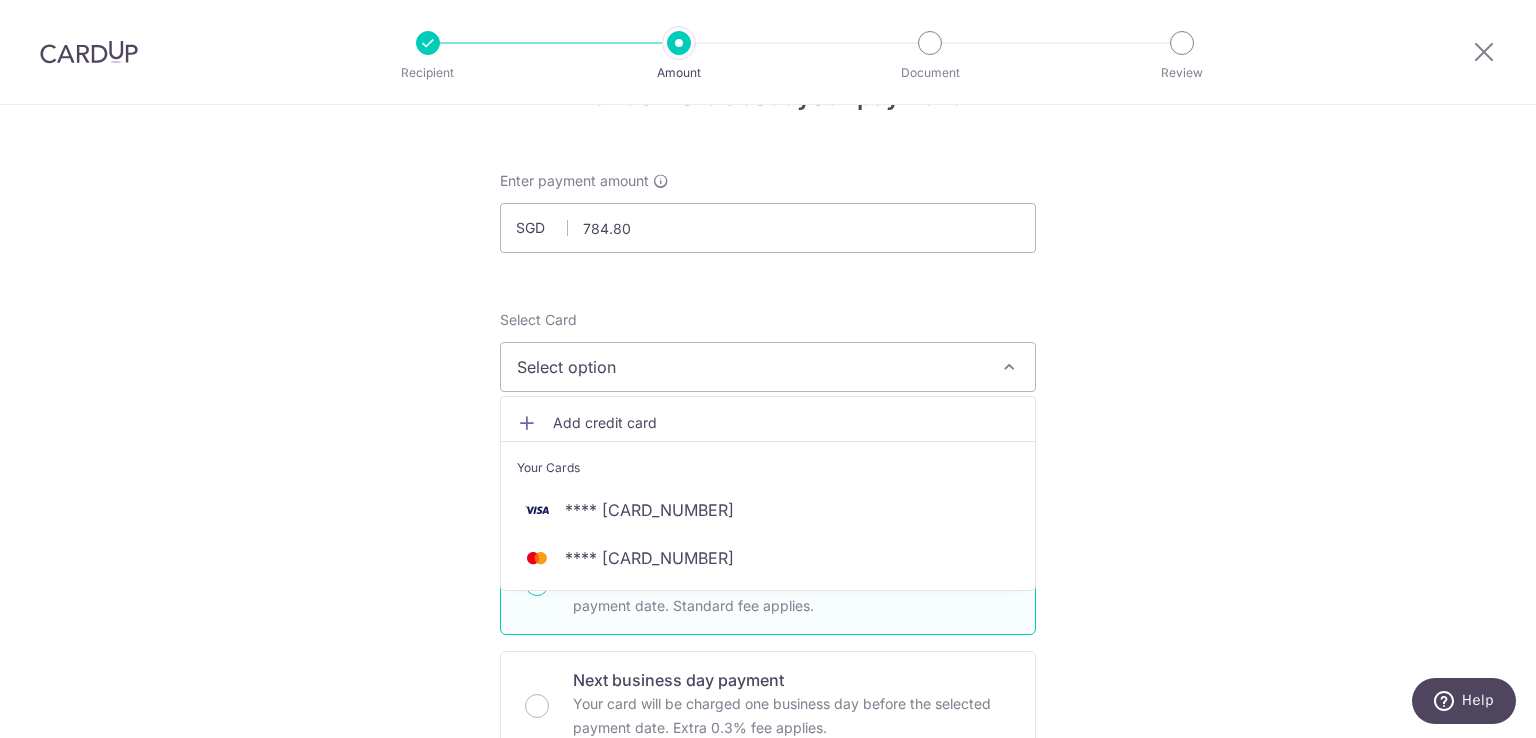 scroll, scrollTop: 200, scrollLeft: 0, axis: vertical 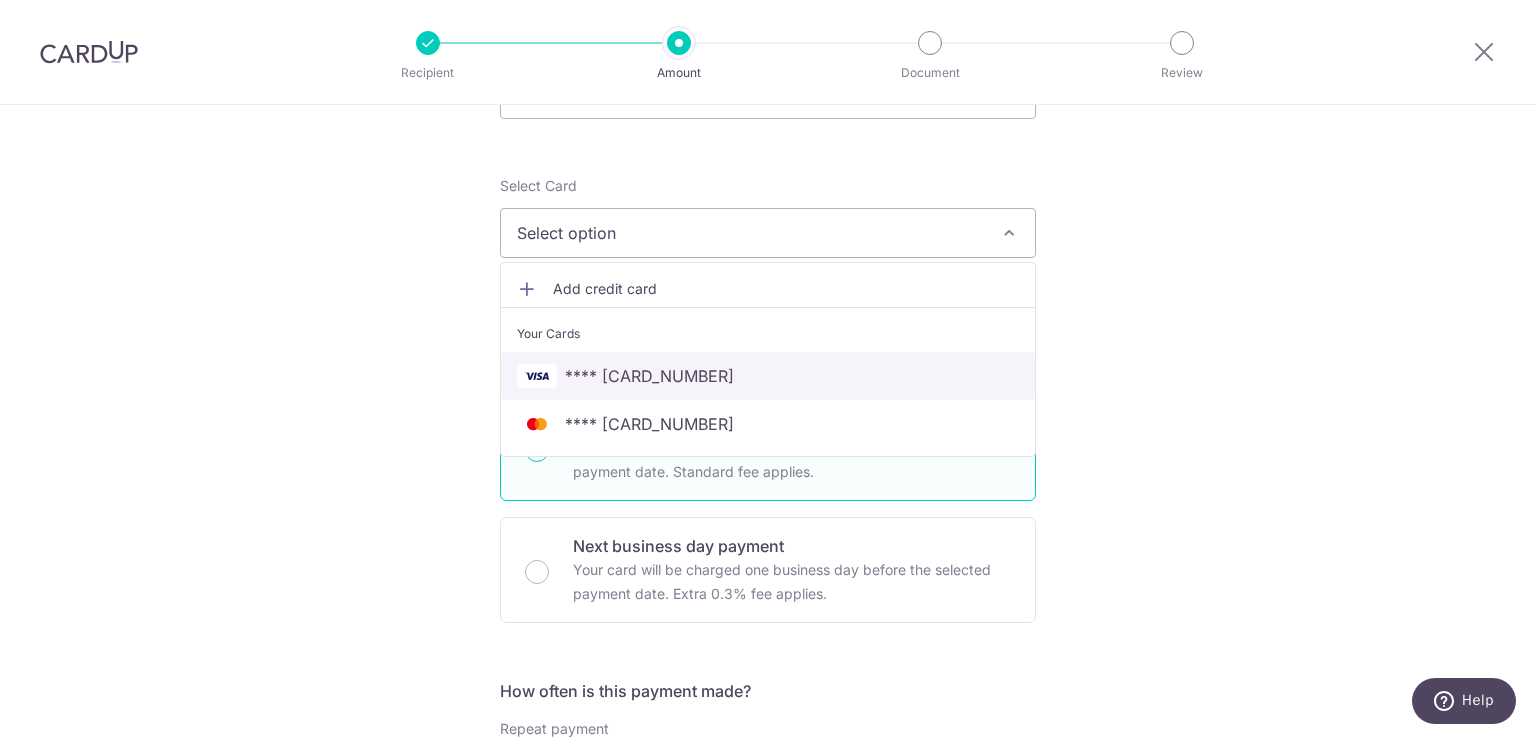 click on "**** [CC_LAST_4]" at bounding box center [768, 376] 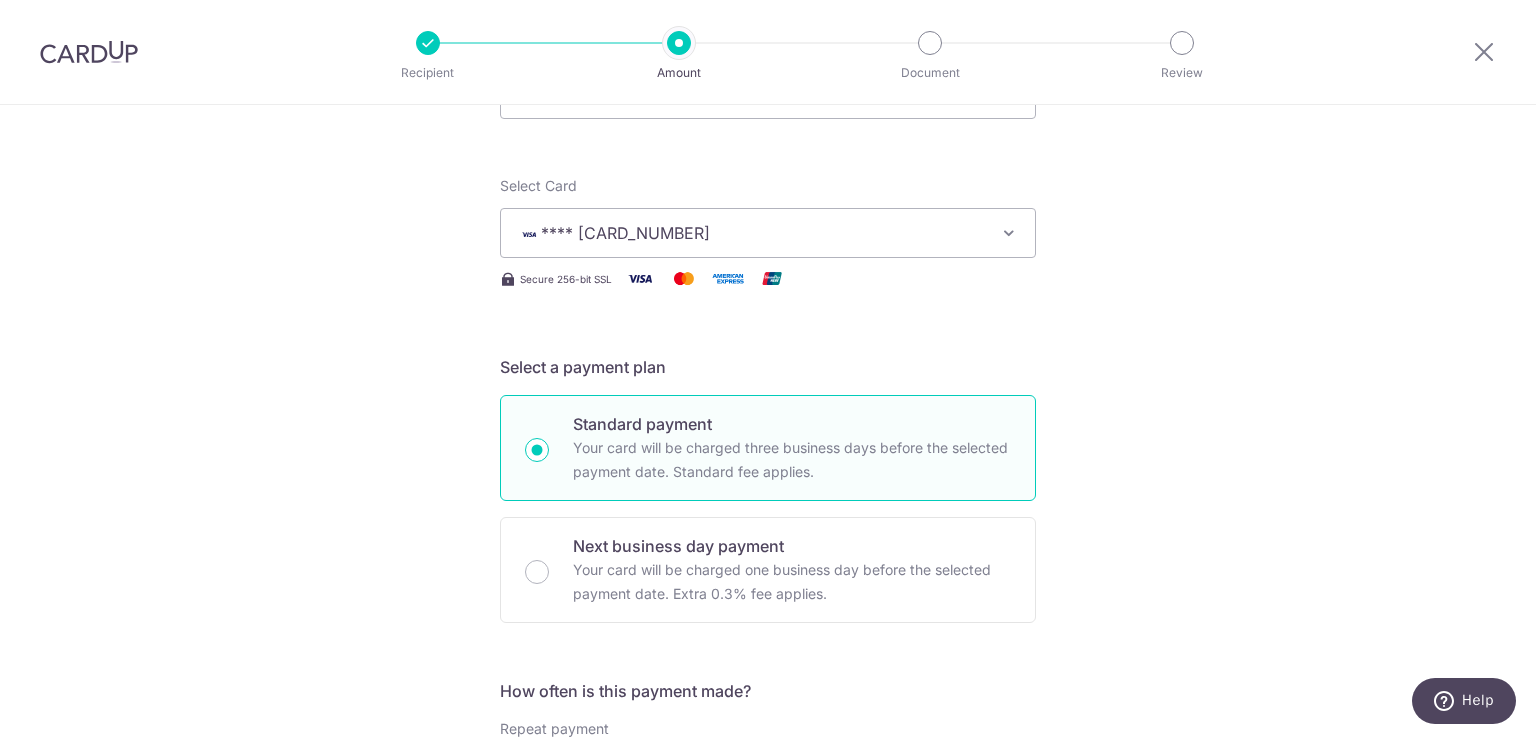 click on "Tell us more about your payment
Enter payment amount
SGD
784.80
784.80
Select Card
**** 2140
Add credit card
Your Cards
**** 2140
**** 1491
Secure 256-bit SSL
Text
New card details
Card
Secure 256-bit SSL" at bounding box center [768, 809] 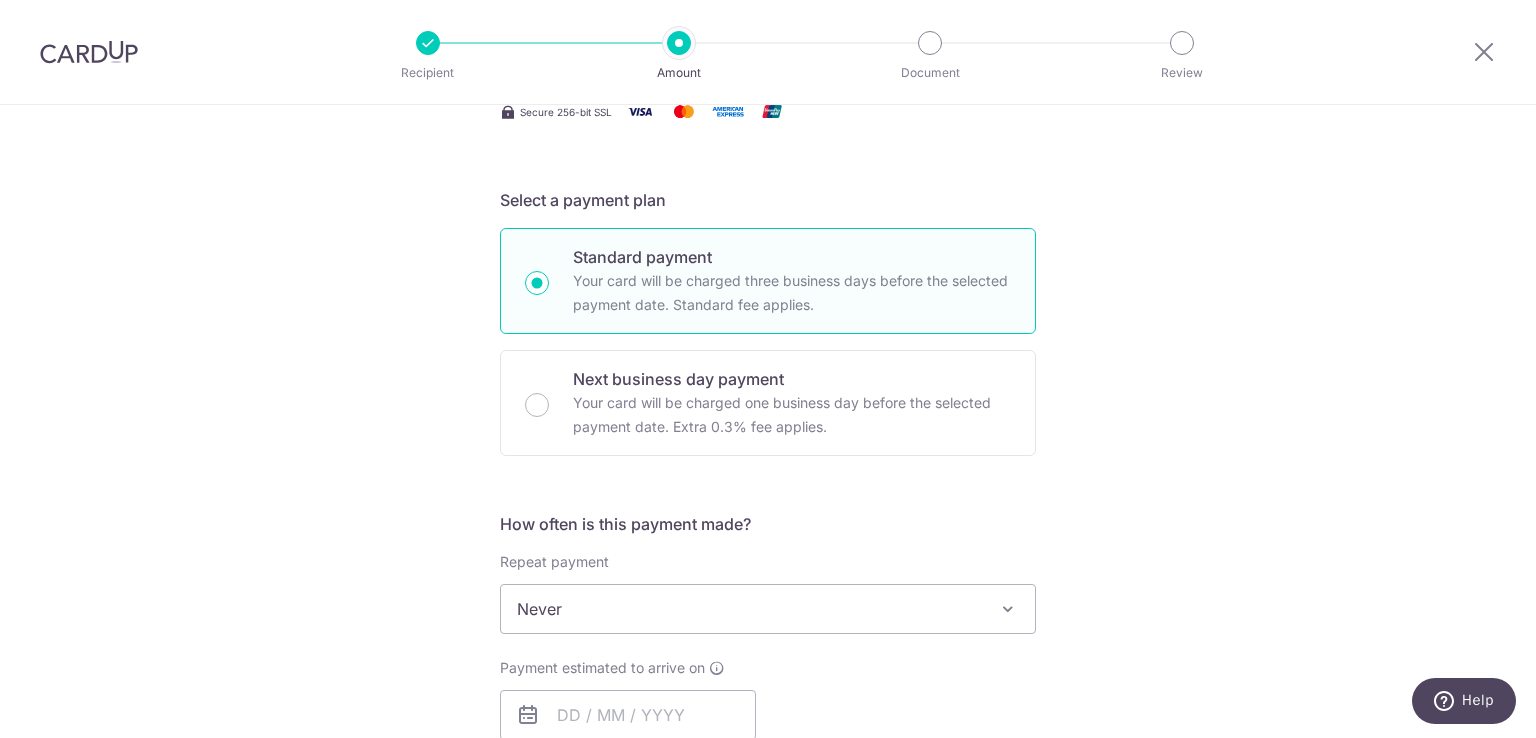 scroll, scrollTop: 500, scrollLeft: 0, axis: vertical 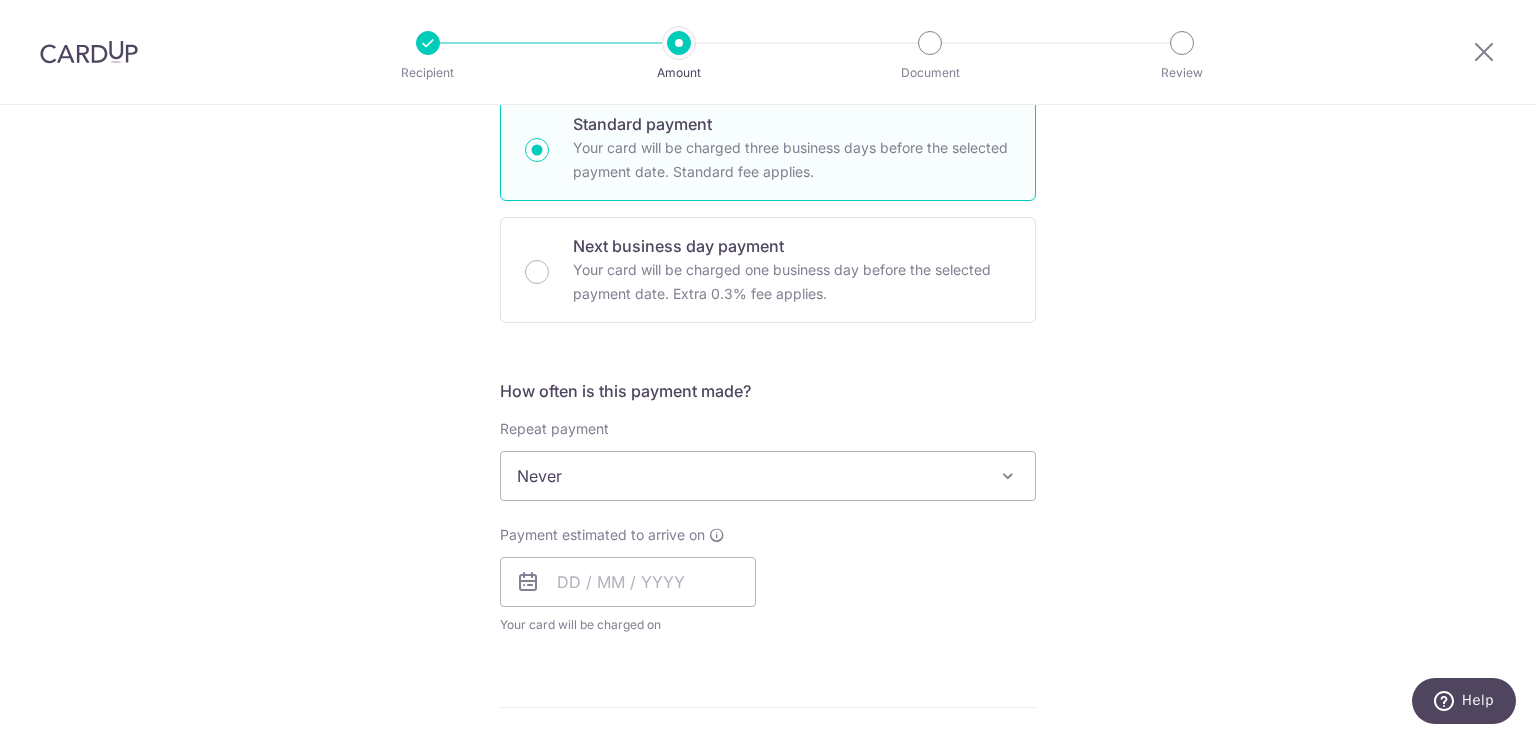click on "Never" at bounding box center (768, 476) 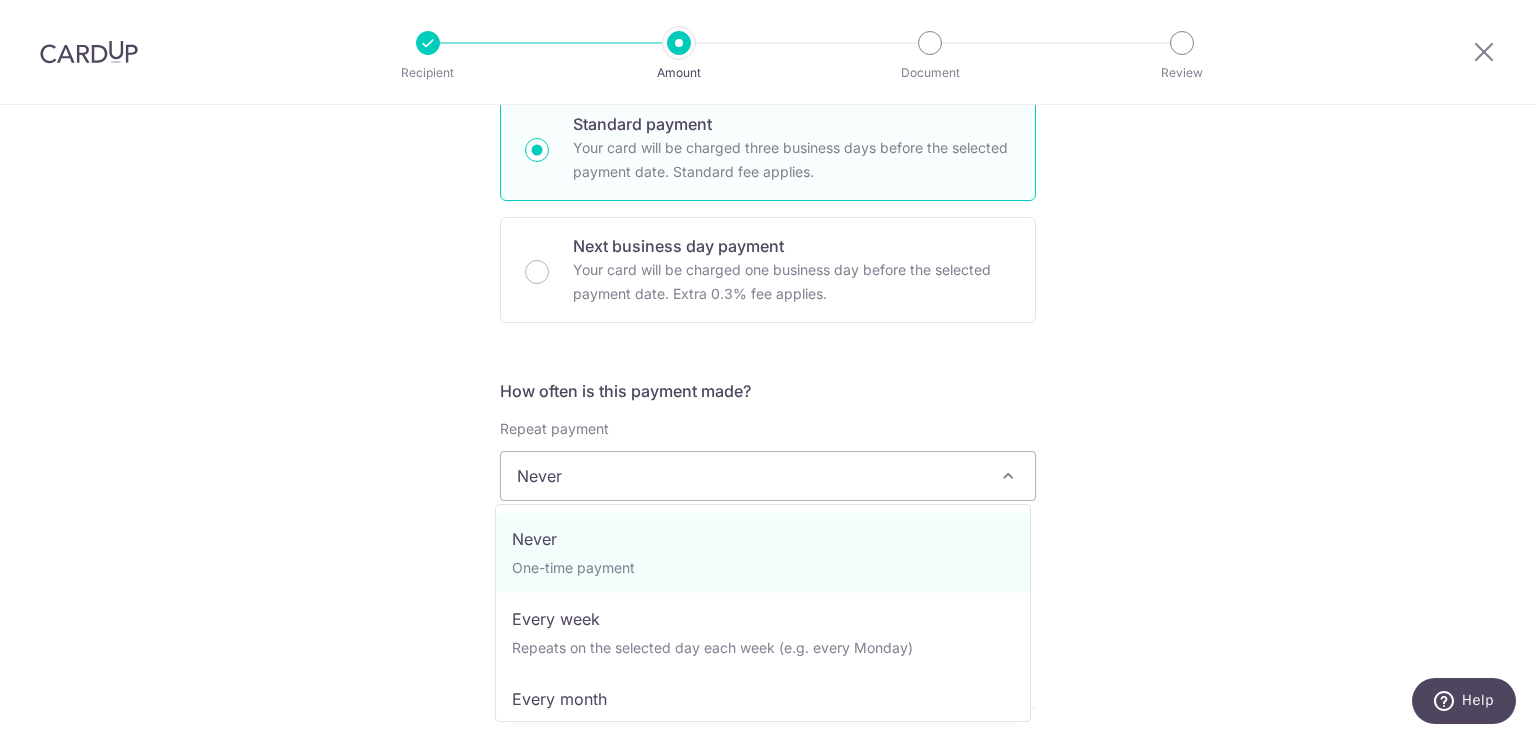 click on "Tell us more about your payment
Enter payment amount
SGD
784.80
784.80
Select Card
**** 2140
Add credit card
Your Cards
**** 2140
**** 1491
Secure 256-bit SSL
Text
New card details
Card
Secure 256-bit SSL" at bounding box center (768, 509) 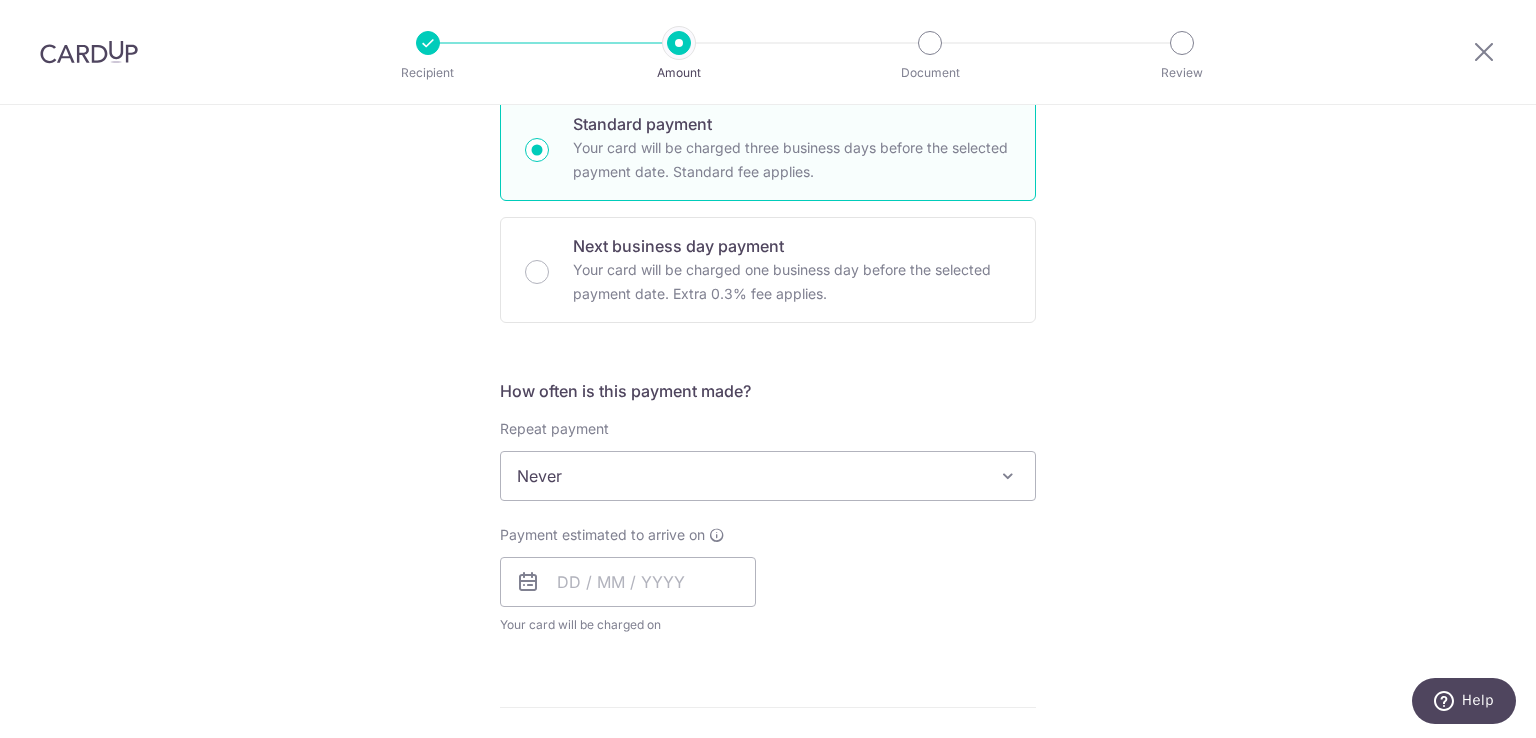 scroll, scrollTop: 700, scrollLeft: 0, axis: vertical 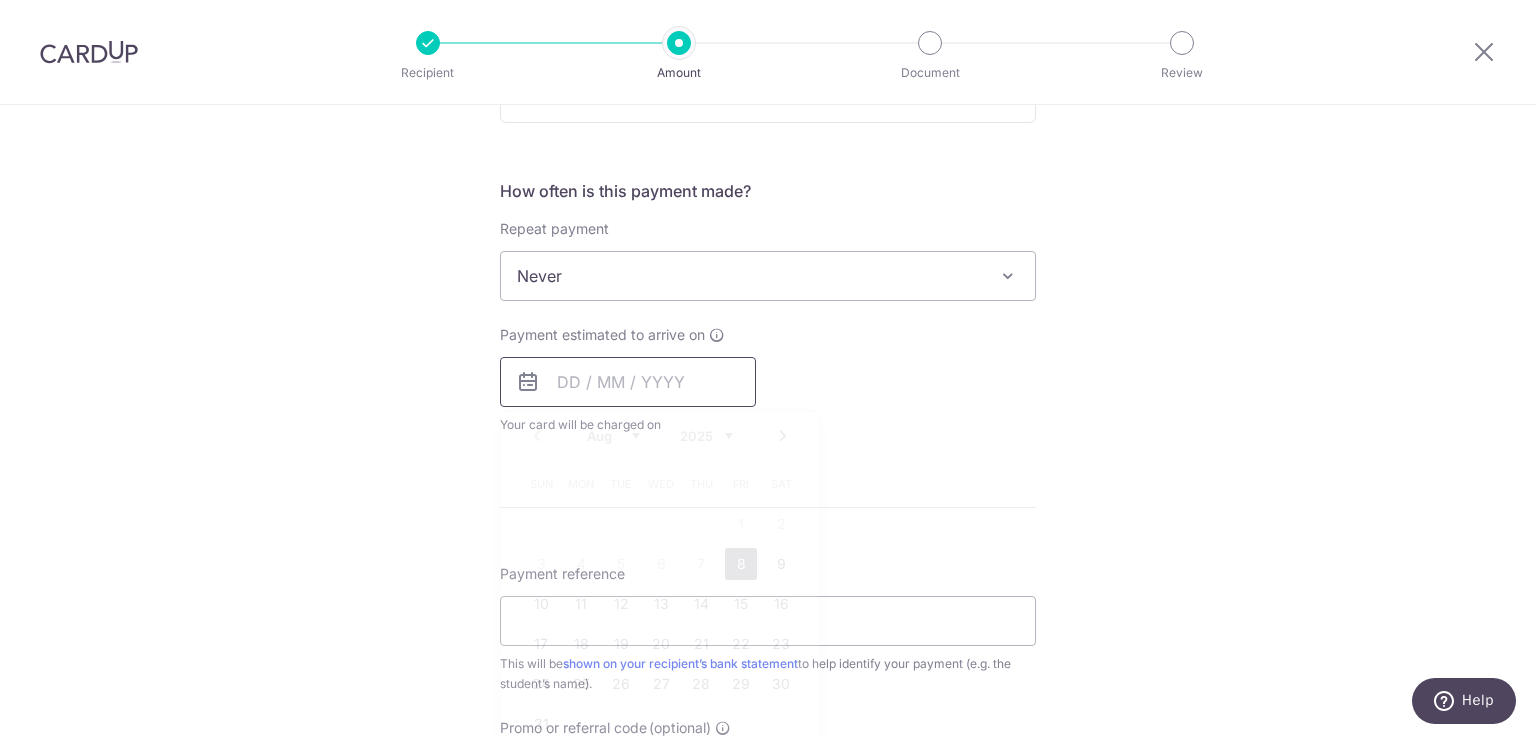 click at bounding box center [628, 382] 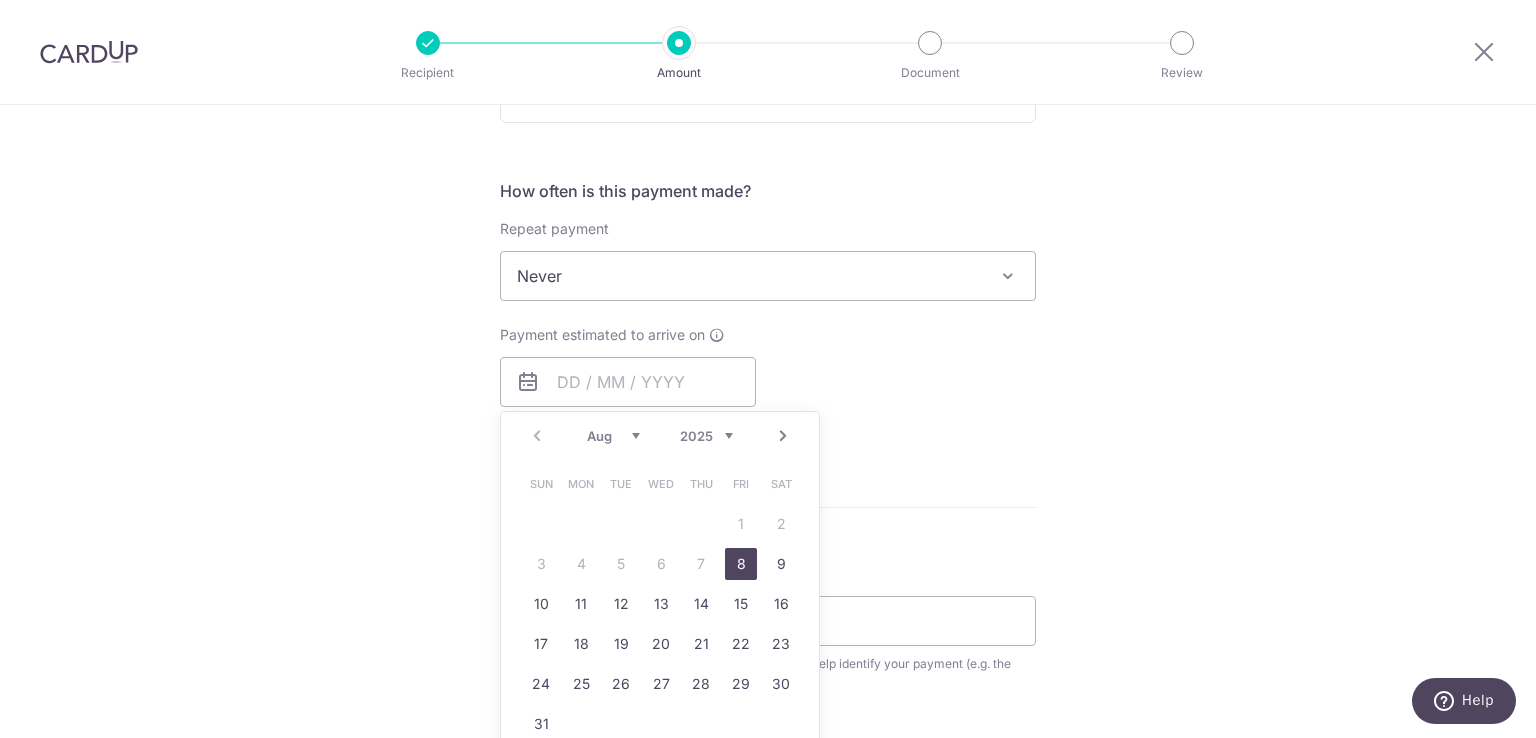 click on "8" at bounding box center (741, 564) 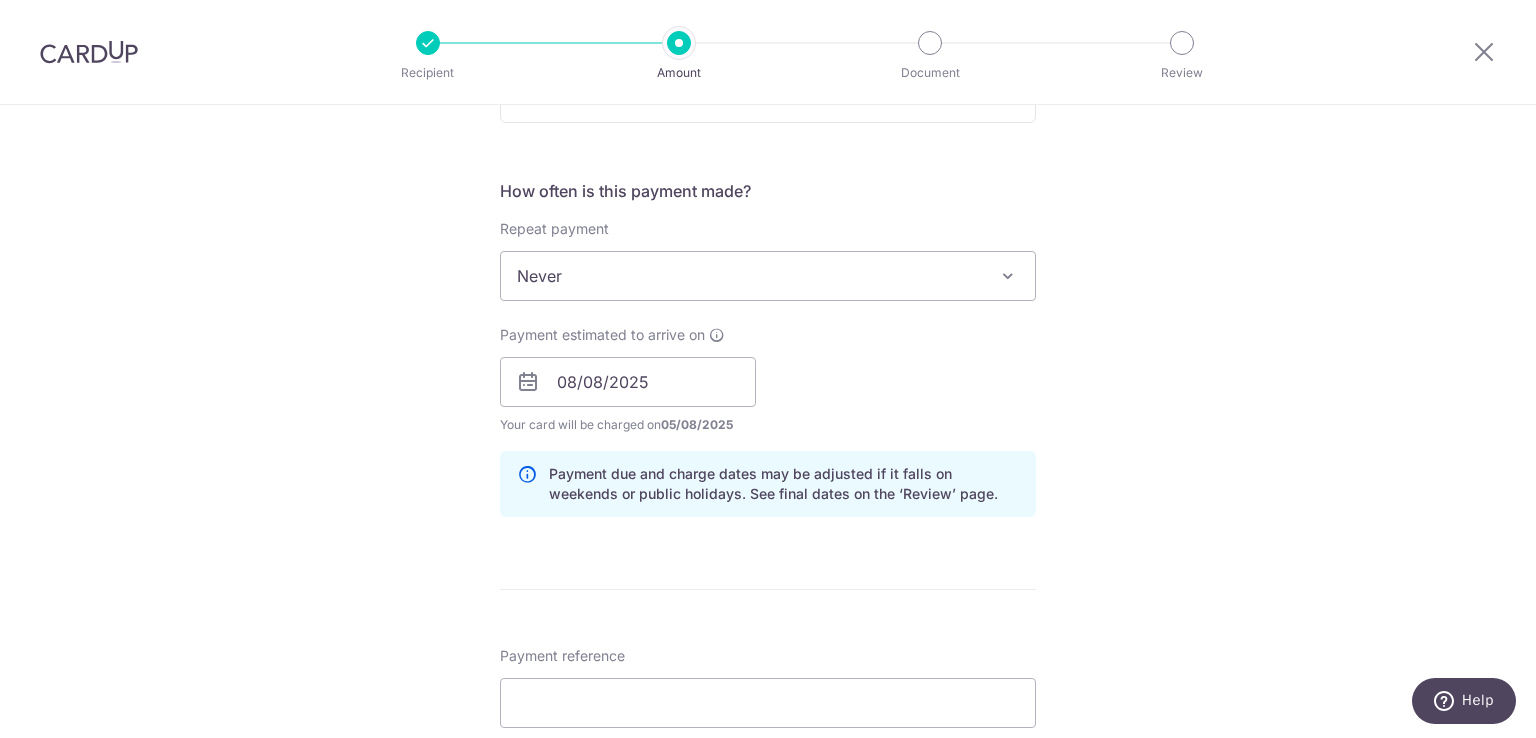 click on "Tell us more about your payment
Enter payment amount
SGD
784.80
784.80
Select Card
**** 2140
Add credit card
Your Cards
**** 2140
**** 1491
Secure 256-bit SSL
Text
New card details
Card
Secure 256-bit SSL" at bounding box center [768, 350] 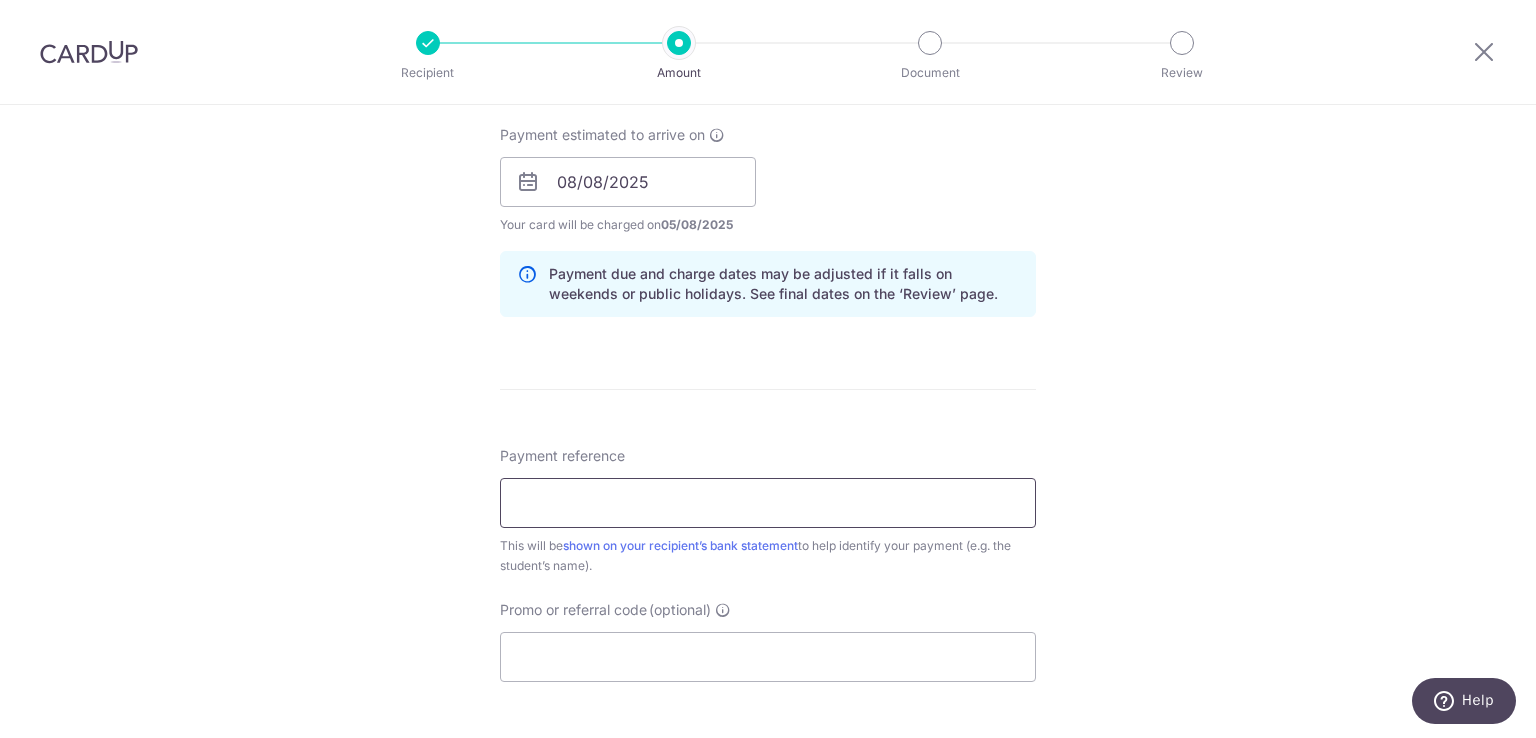 click on "Payment reference" at bounding box center [768, 503] 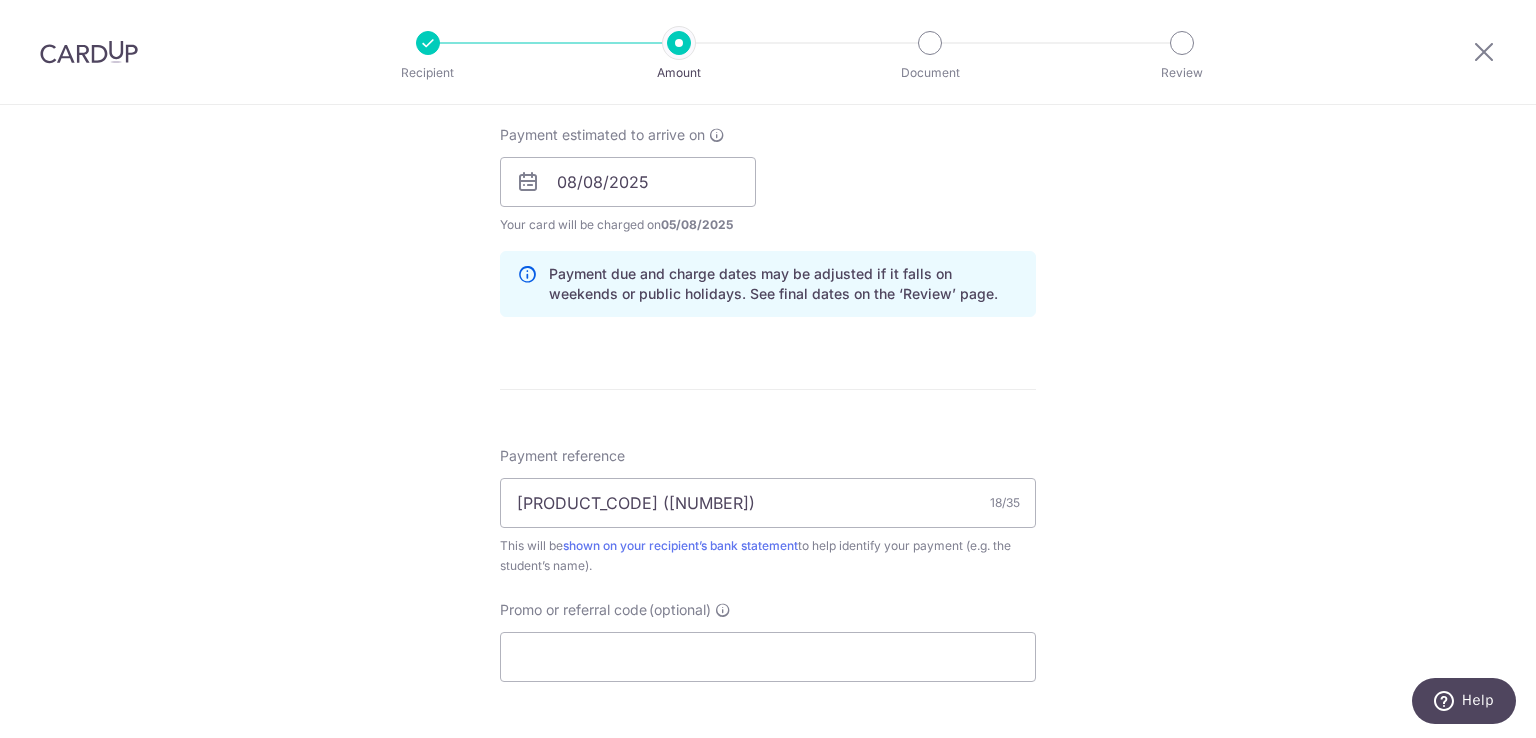 click on "Tell us more about your payment
Enter payment amount
SGD
784.80
784.80
Select Card
**** 2140
Add credit card
Your Cards
**** 2140
**** 1491
Secure 256-bit SSL
Text
New card details
Card
Secure 256-bit SSL" at bounding box center (768, 150) 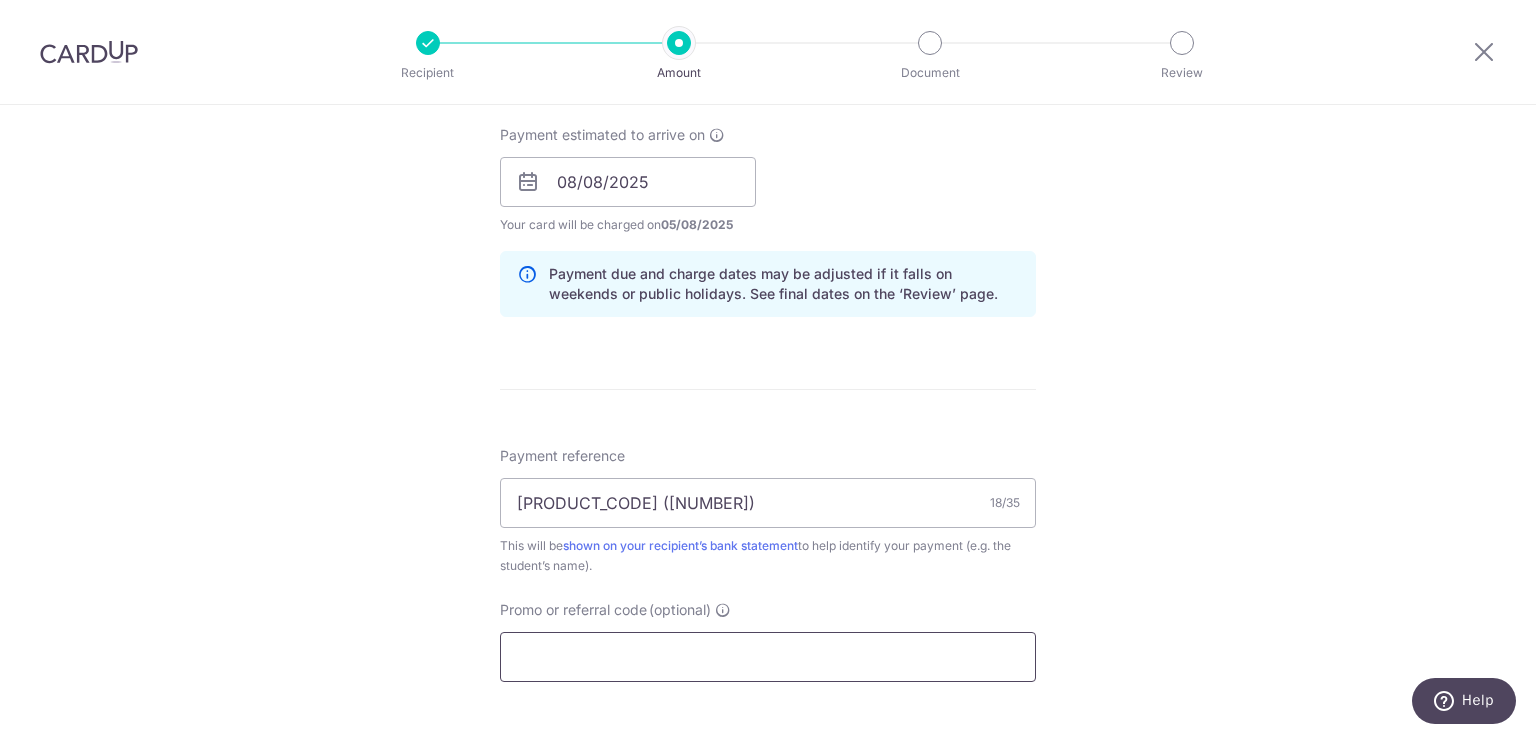 click on "Promo or referral code
(optional)" at bounding box center (768, 657) 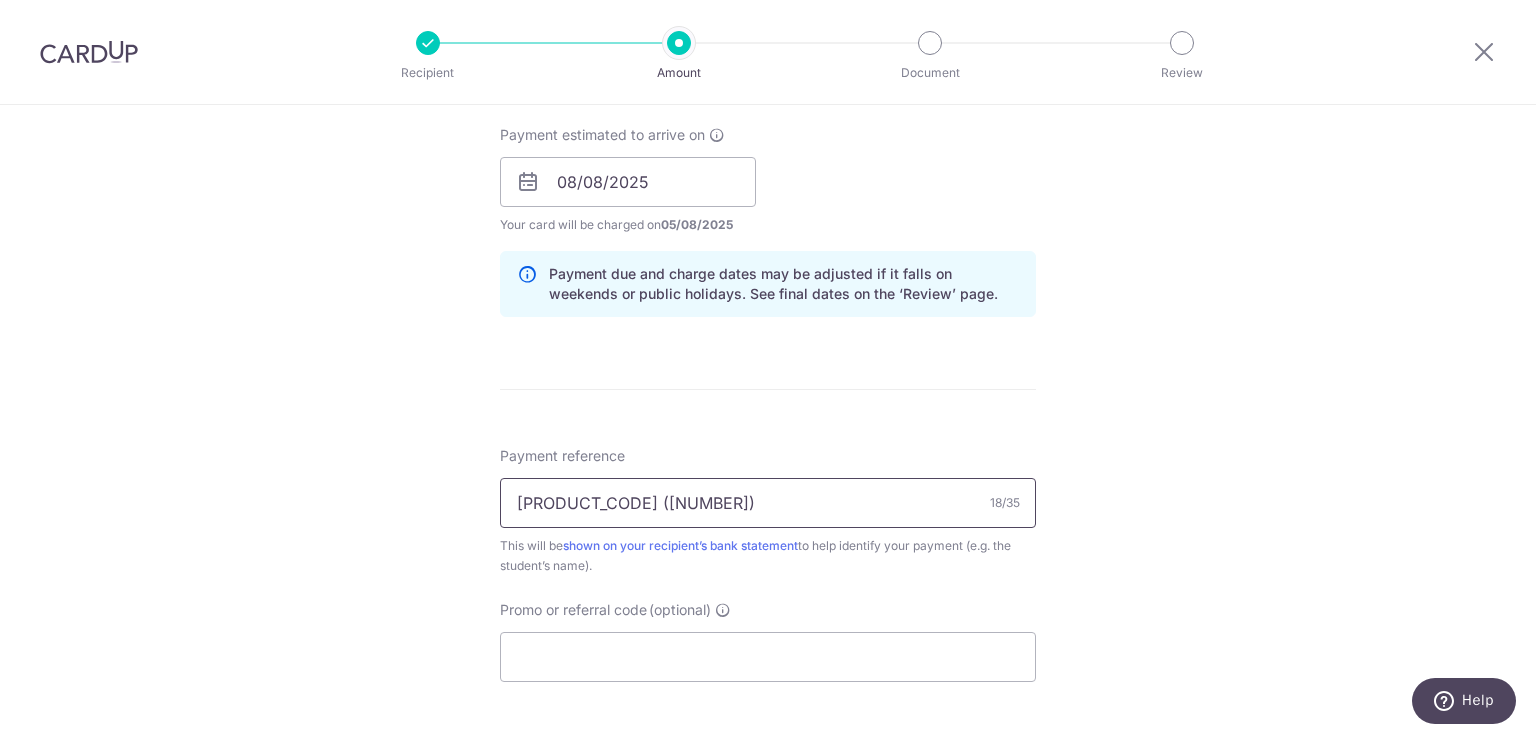click on "E240493 (94597962)" at bounding box center (768, 503) 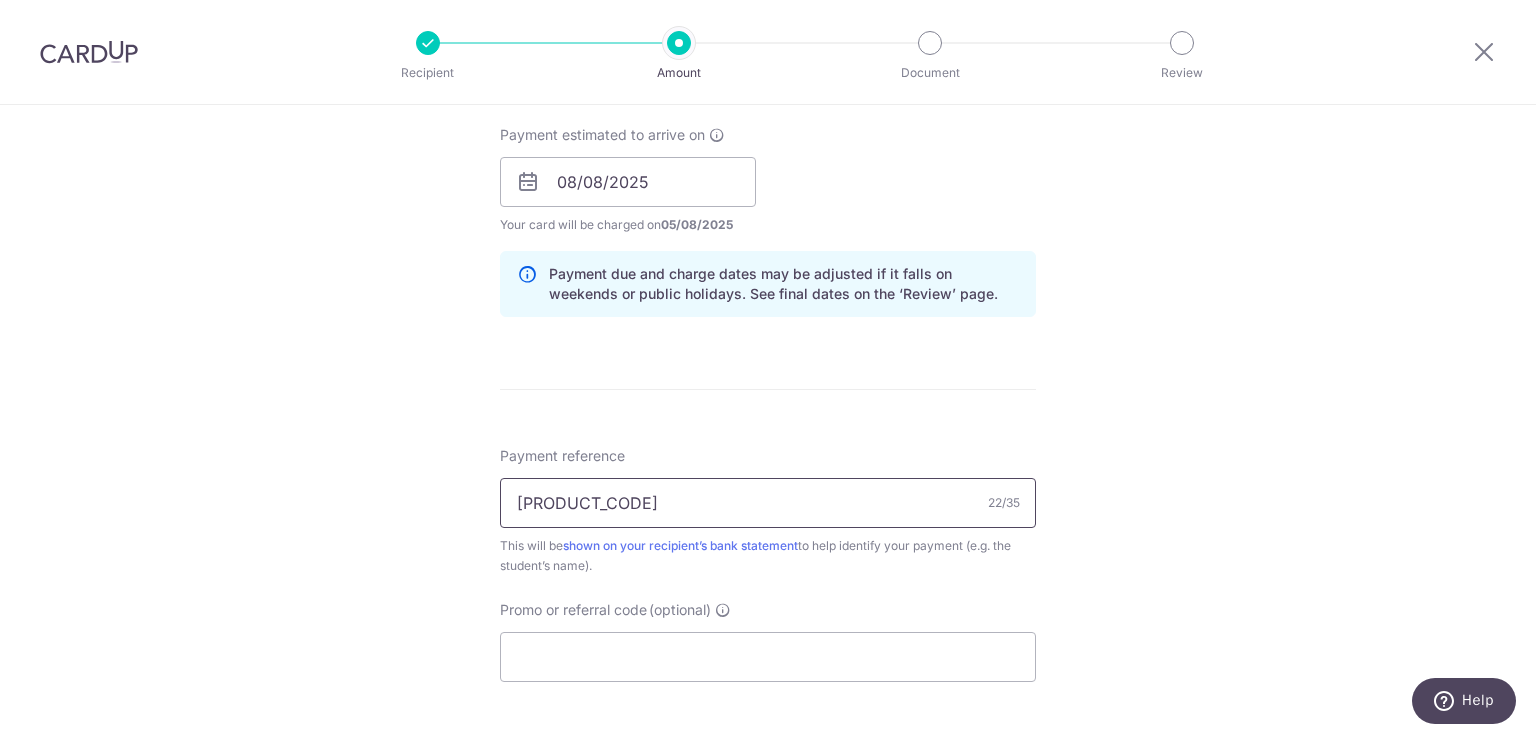 type on "[LICENSE]" 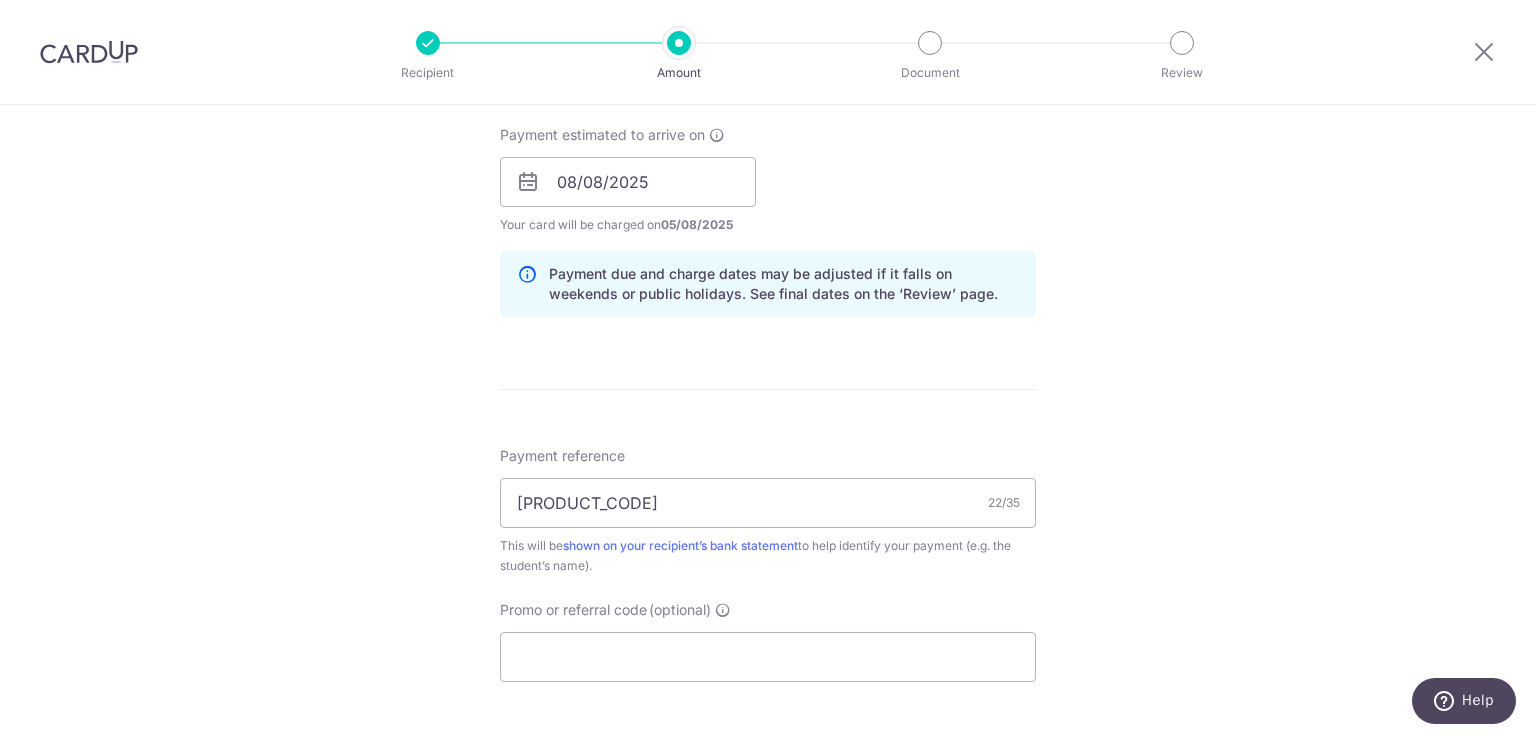 click on "Tell us more about your payment
Enter payment amount
SGD
784.80
784.80
Select Card
**** 2140
Add credit card
Your Cards
**** 2140
**** 1491
Secure 256-bit SSL
Text
New card details
Card
Secure 256-bit SSL" at bounding box center [768, 150] 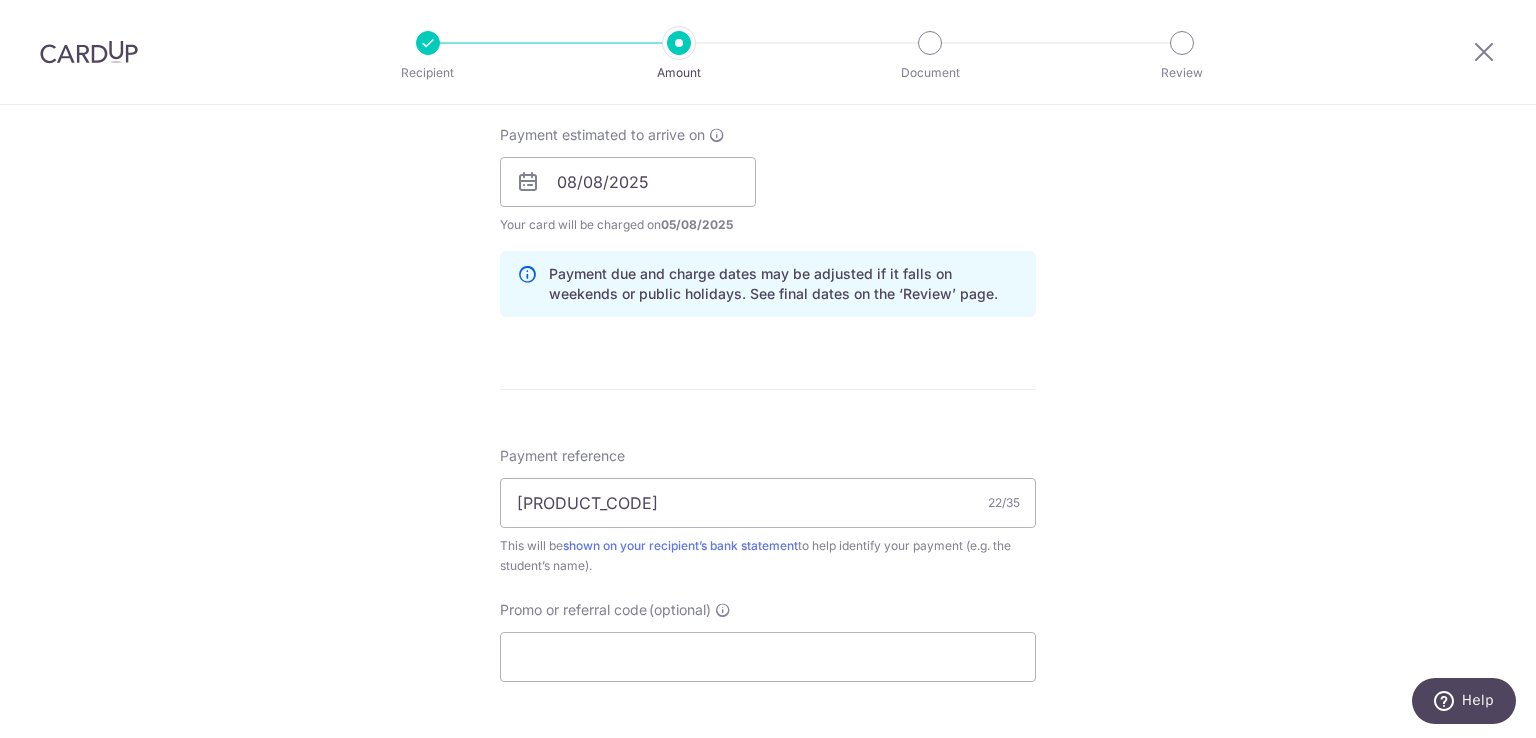 click on "Tell us more about your payment
Enter payment amount
SGD
784.80
784.80
Select Card
**** 2140
Add credit card
Your Cards
**** 2140
**** 1491
Secure 256-bit SSL
Text
New card details
Card
Secure 256-bit SSL" at bounding box center [768, 150] 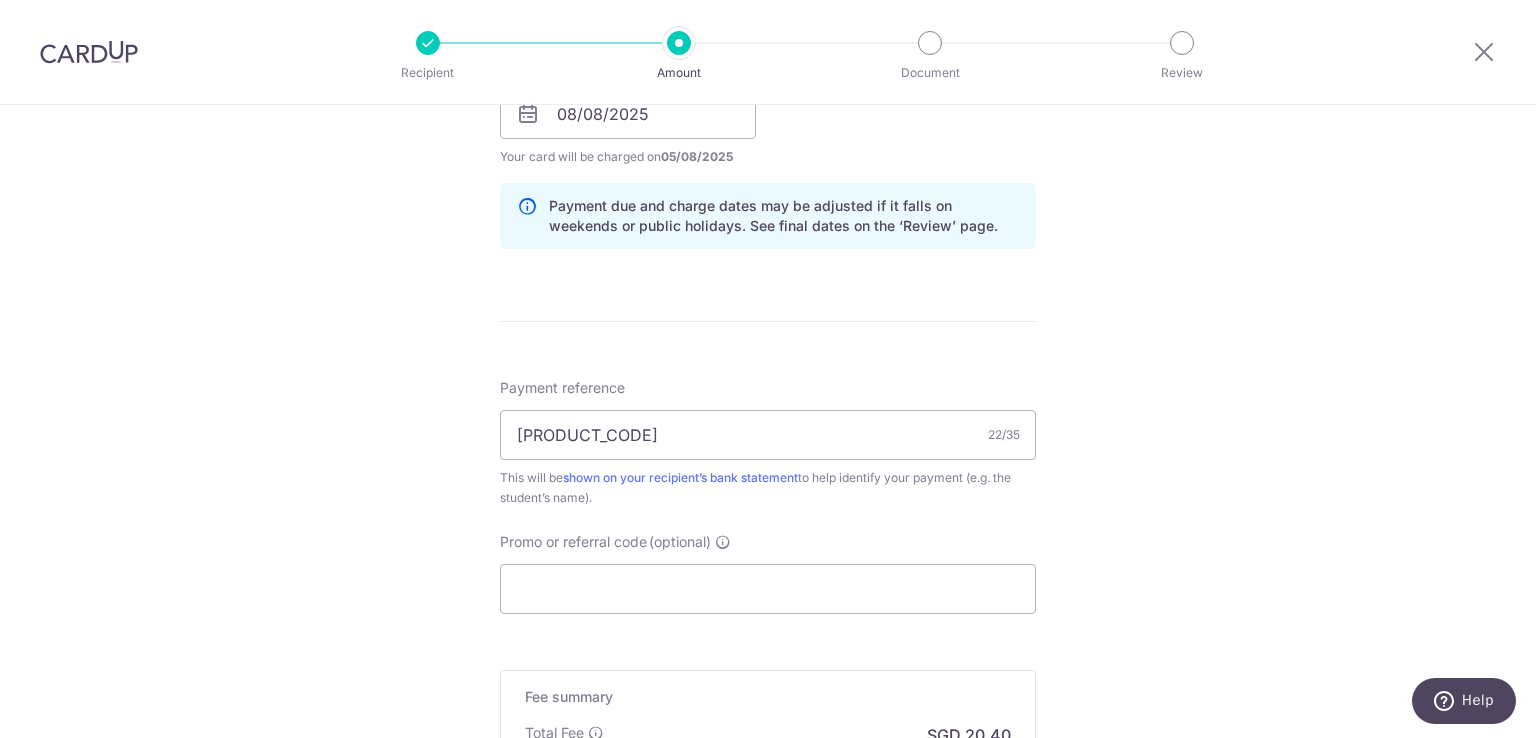 scroll, scrollTop: 1000, scrollLeft: 0, axis: vertical 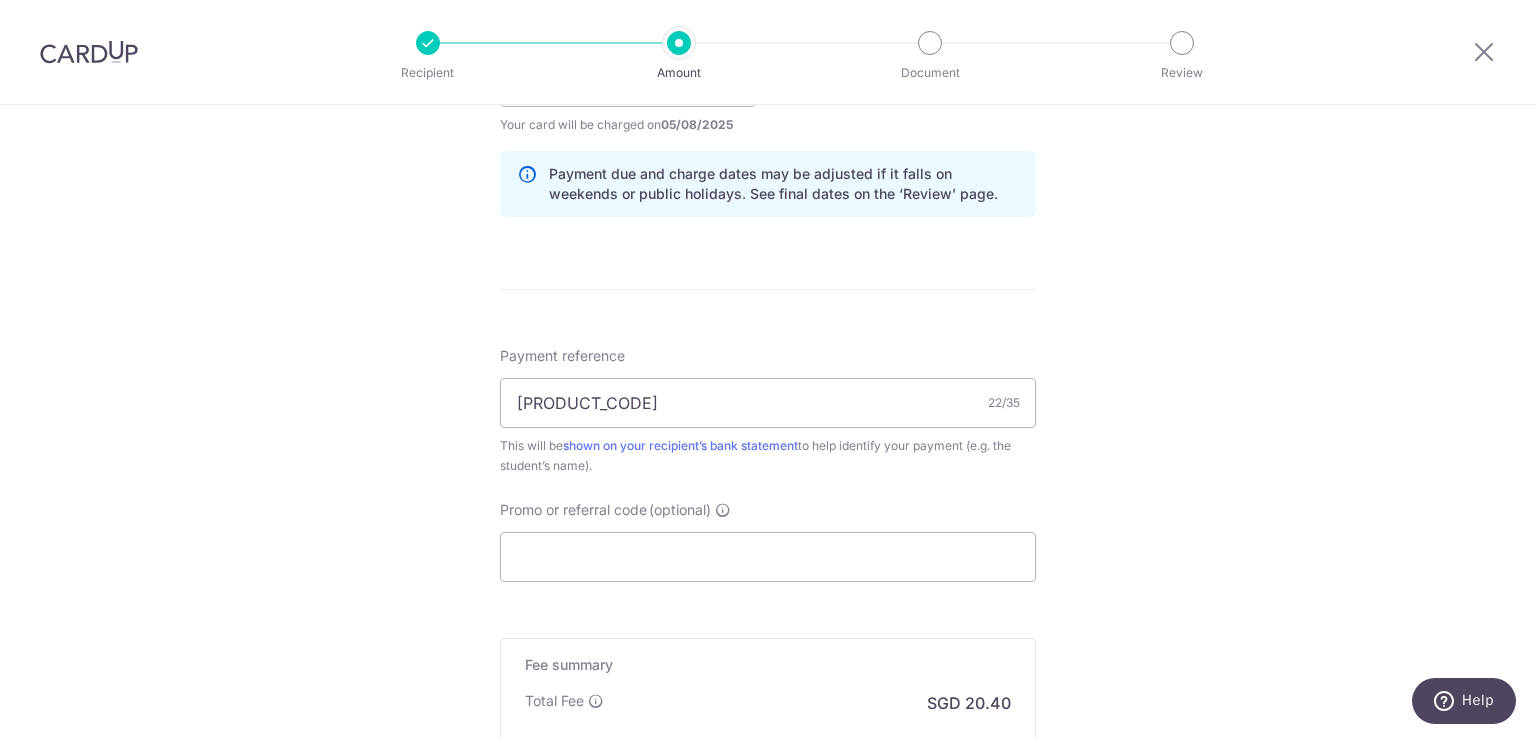 click on "Tell us more about your payment
Enter payment amount
SGD
784.80
784.80
Select Card
**** 2140
Add credit card
Your Cards
**** 2140
**** 1491
Secure 256-bit SSL
Text
New card details
Card
Secure 256-bit SSL" at bounding box center (768, 50) 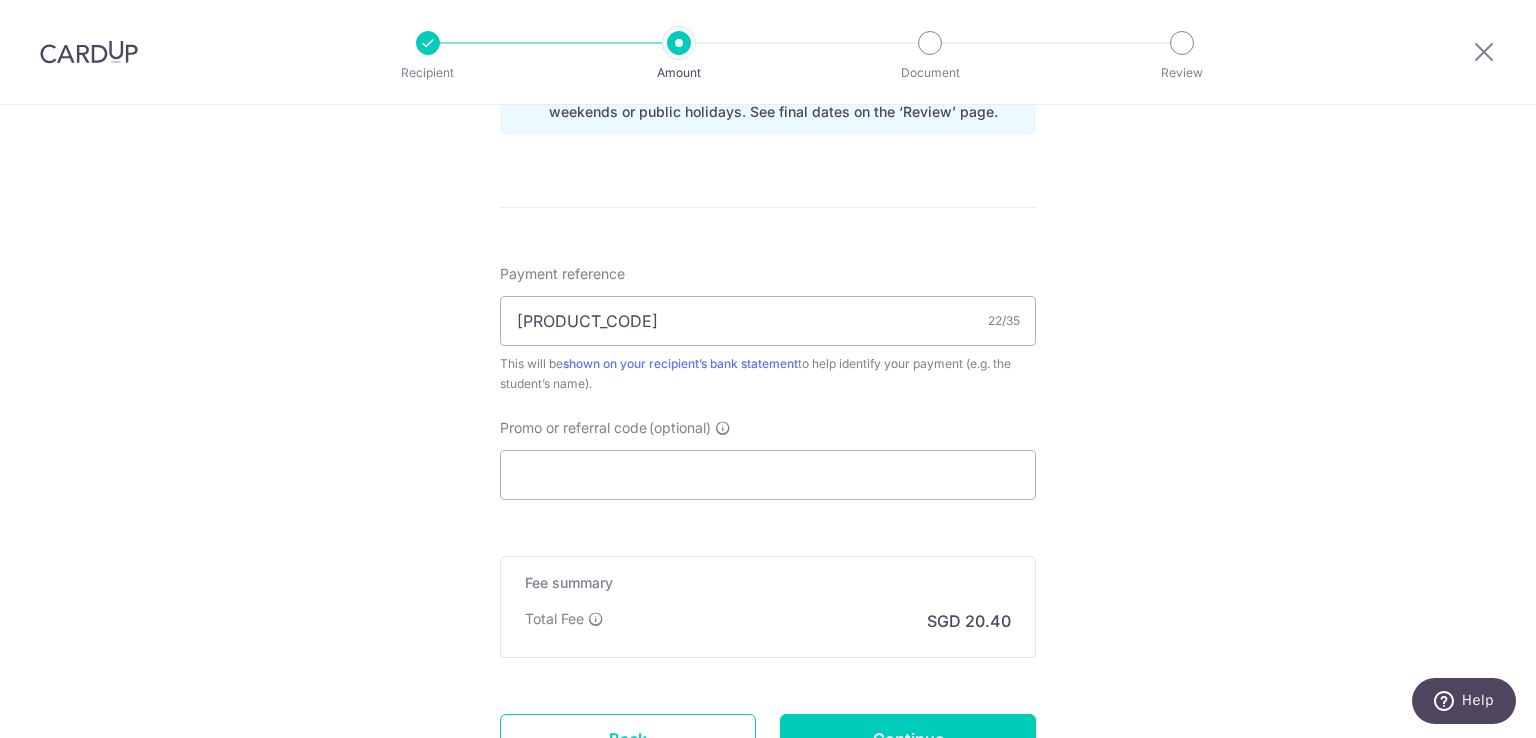 scroll, scrollTop: 1200, scrollLeft: 0, axis: vertical 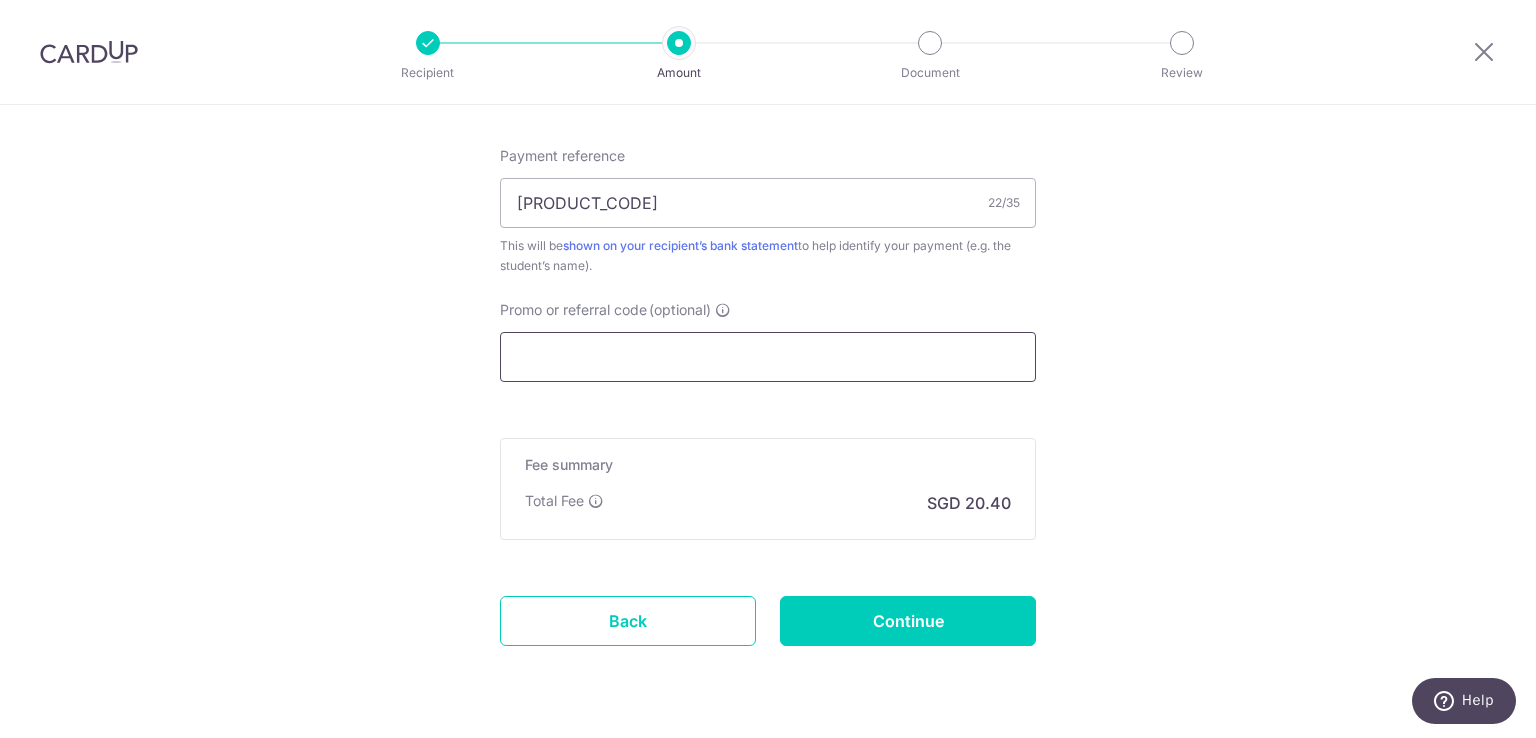 click on "Promo or referral code
(optional)" at bounding box center [768, 357] 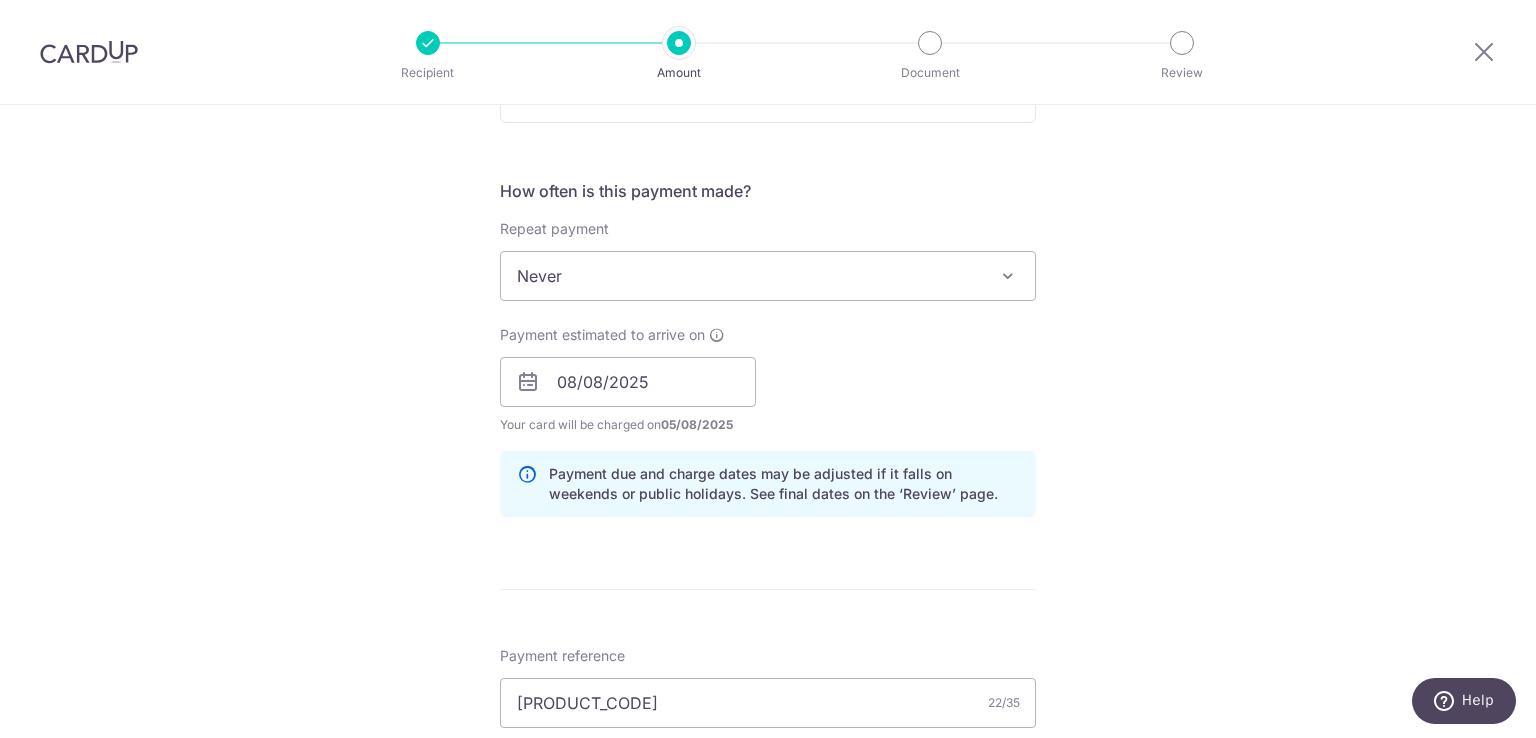 scroll, scrollTop: 1000, scrollLeft: 0, axis: vertical 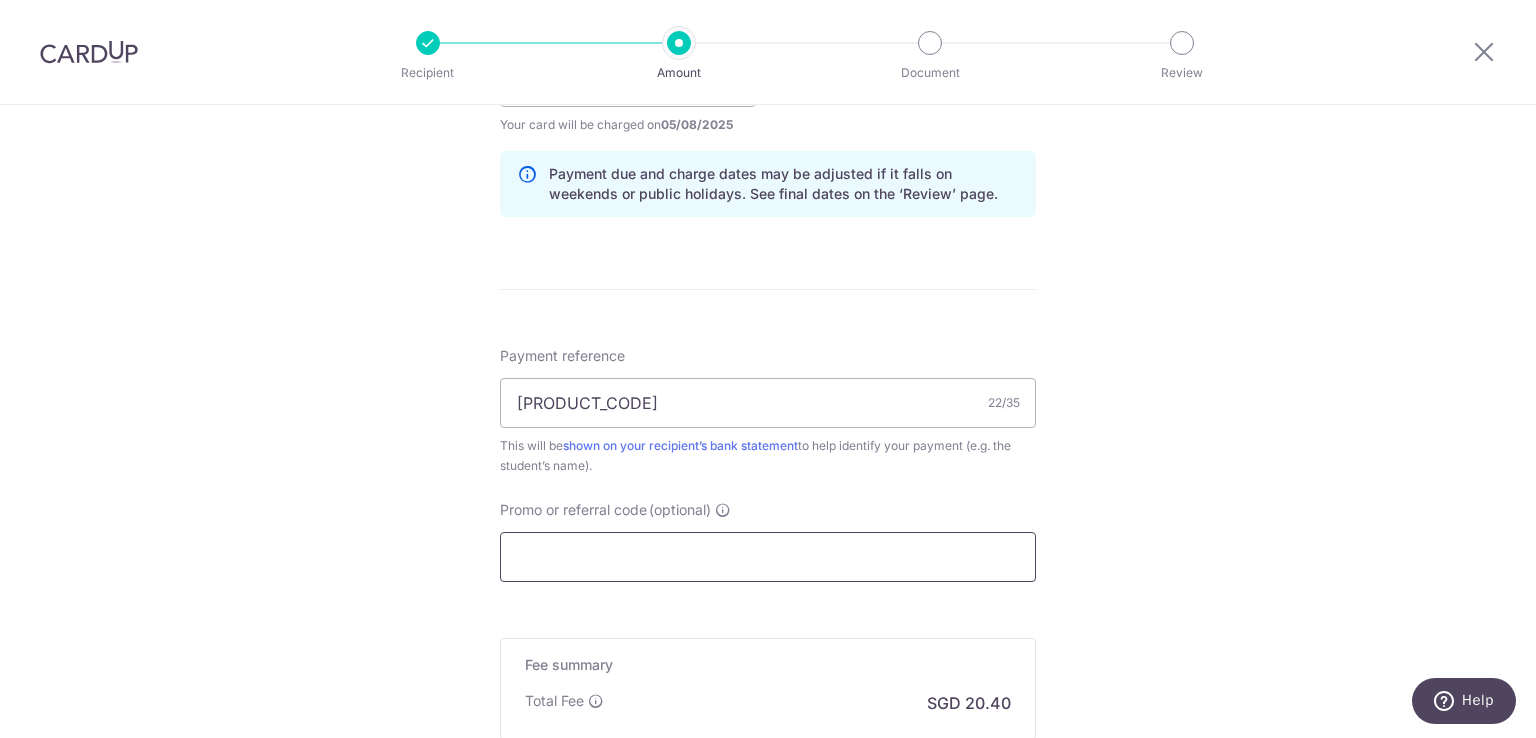 click on "Promo or referral code
(optional)" at bounding box center [768, 557] 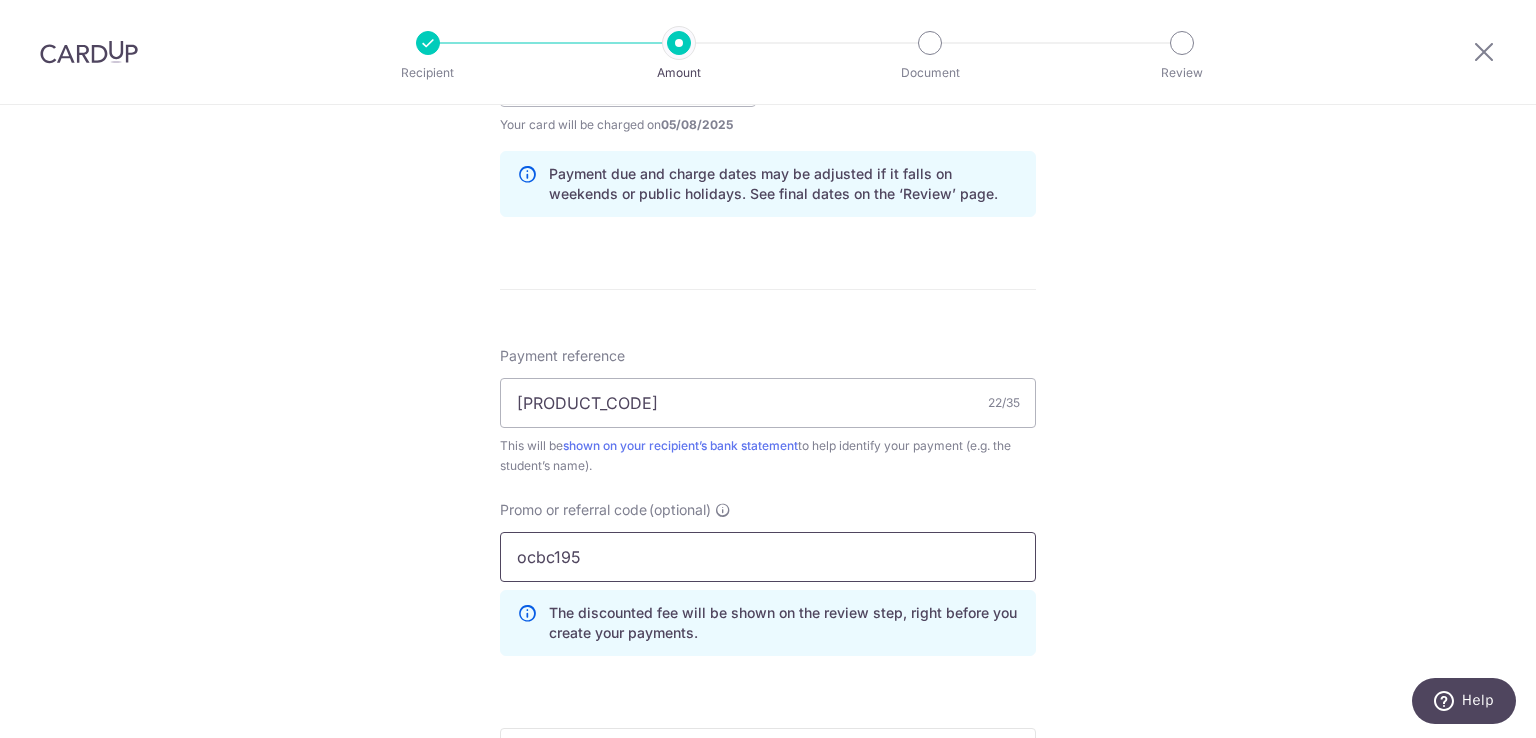 type on "ocbc195" 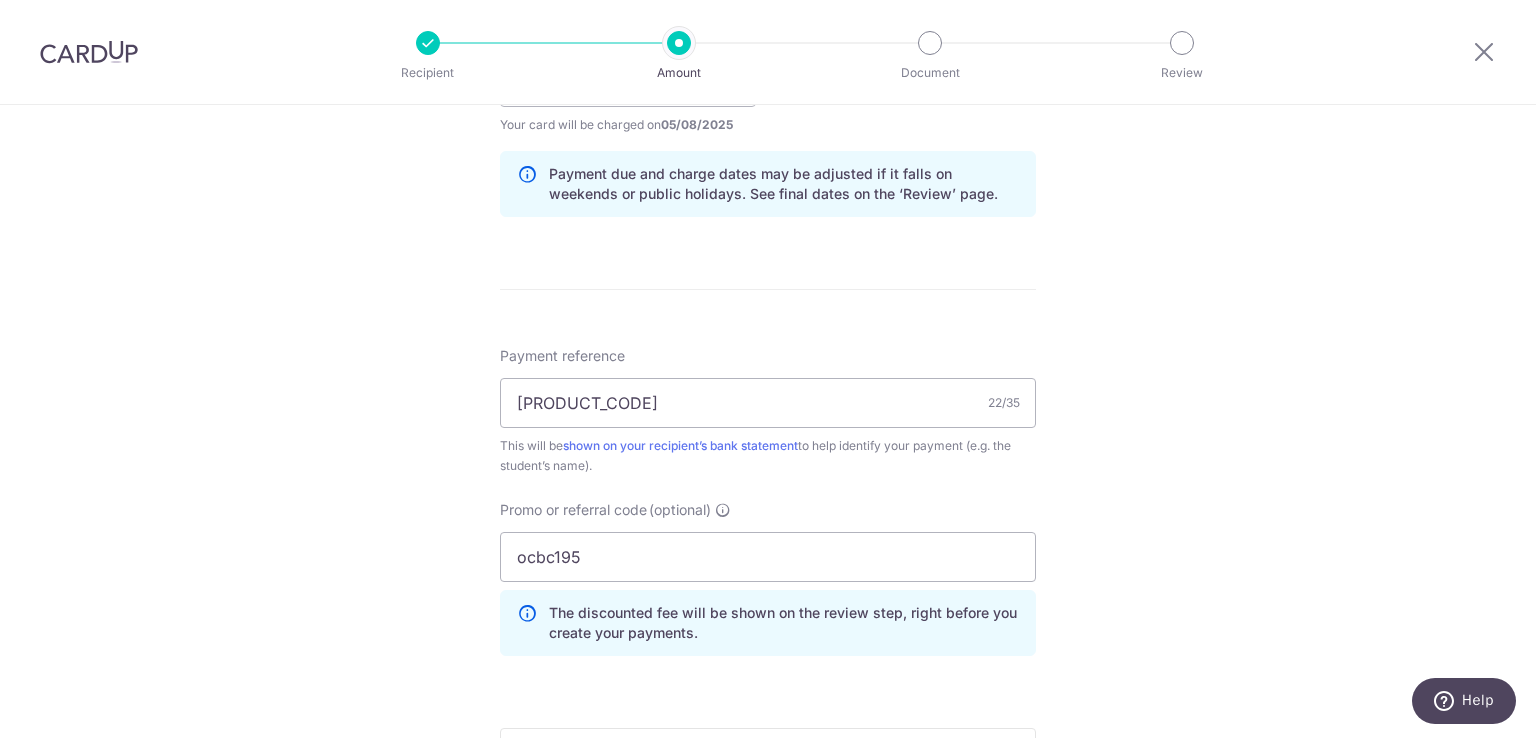click on "Tell us more about your payment
Enter payment amount
SGD
784.80
784.80
Select Card
**** 2140
Add credit card
Your Cards
**** 2140
**** 1491
Secure 256-bit SSL
Text
New card details
Card
Secure 256-bit SSL" at bounding box center (768, 95) 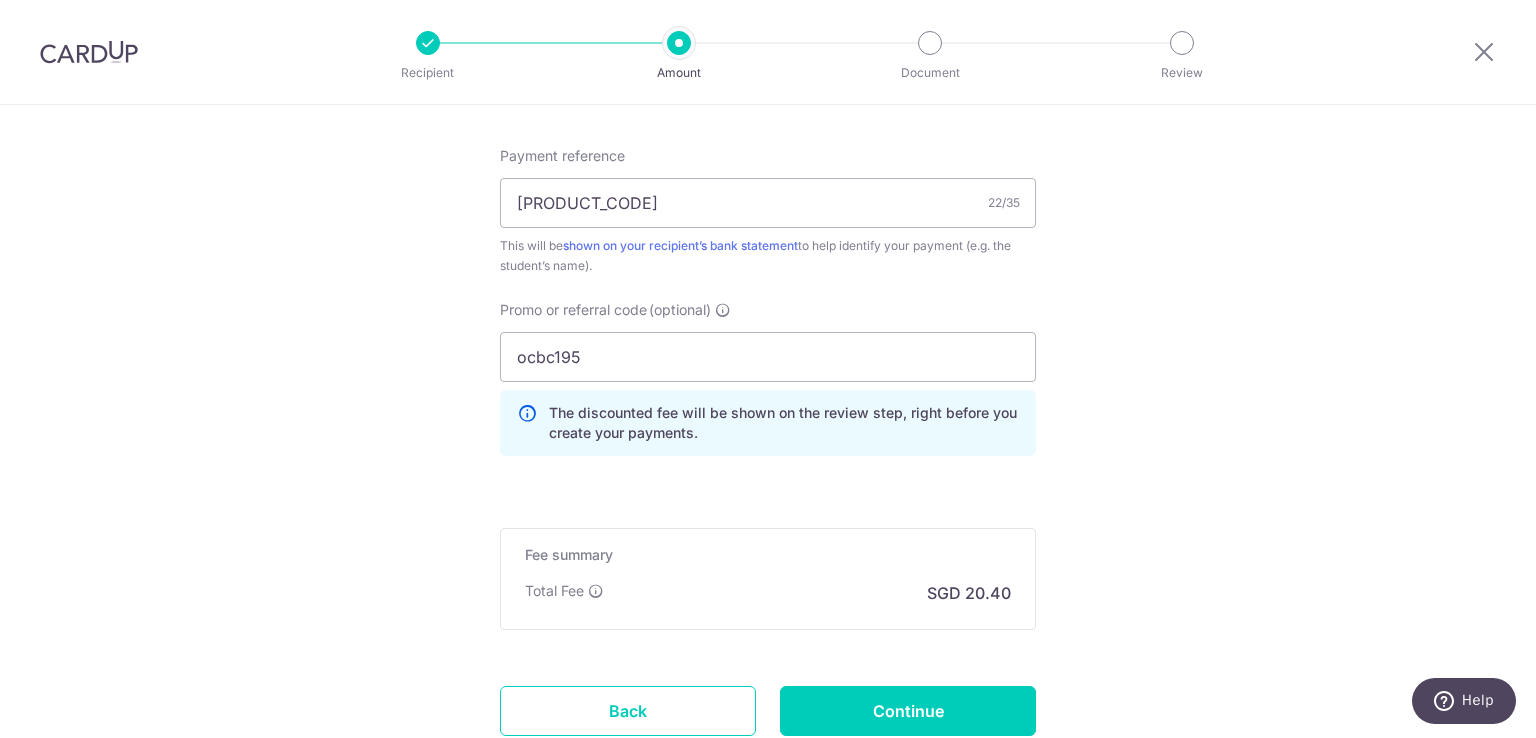 scroll, scrollTop: 1345, scrollLeft: 0, axis: vertical 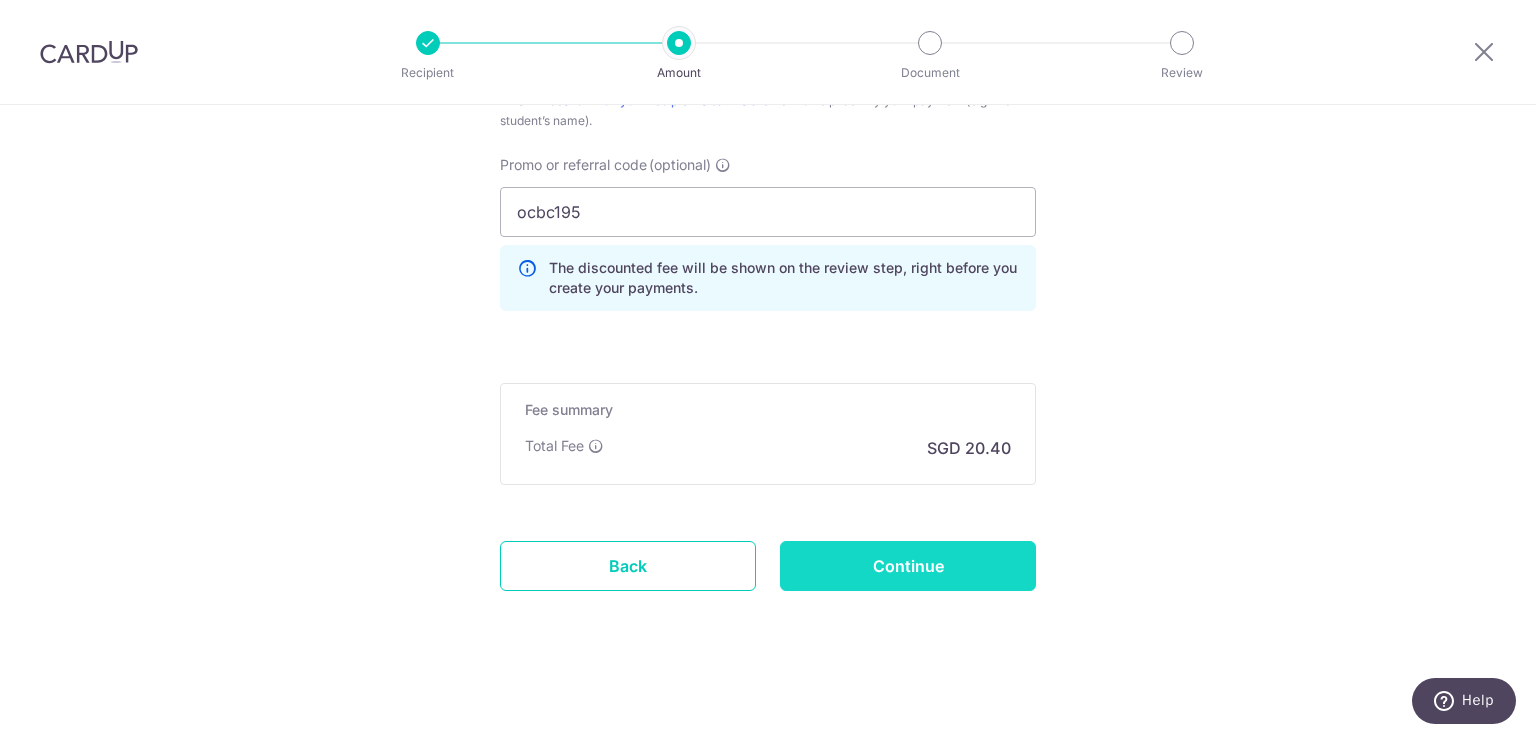 click on "Continue" at bounding box center [908, 566] 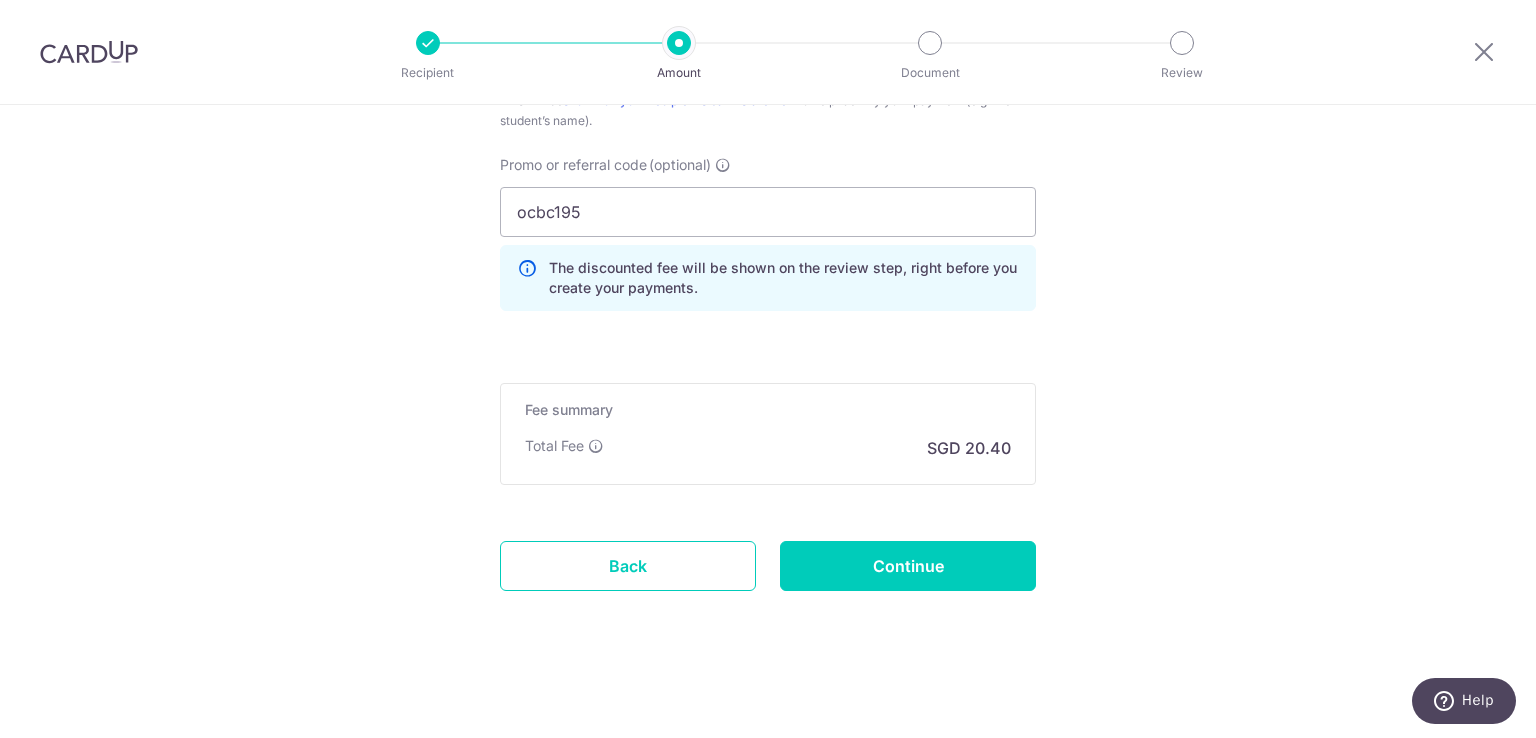 type on "Create Schedule" 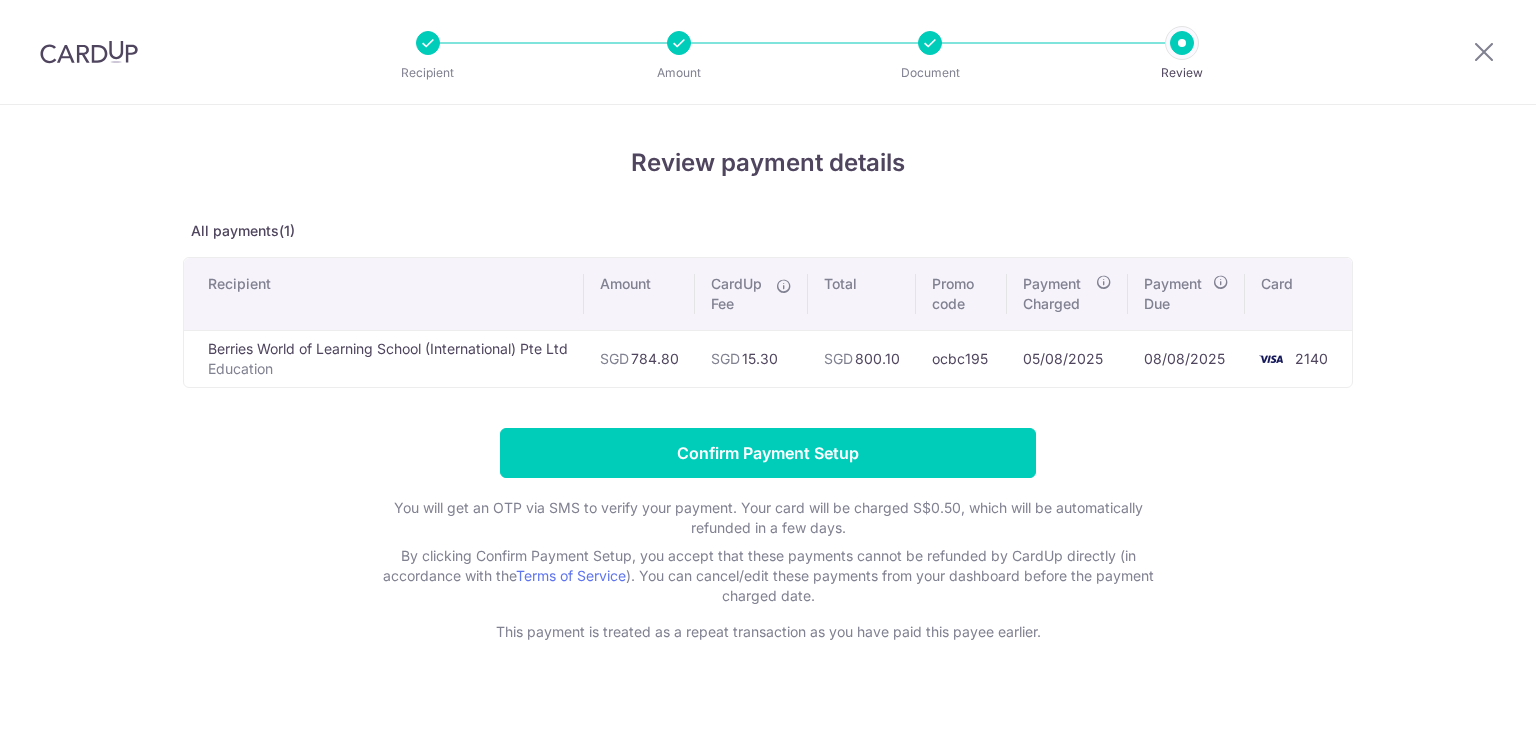scroll, scrollTop: 0, scrollLeft: 0, axis: both 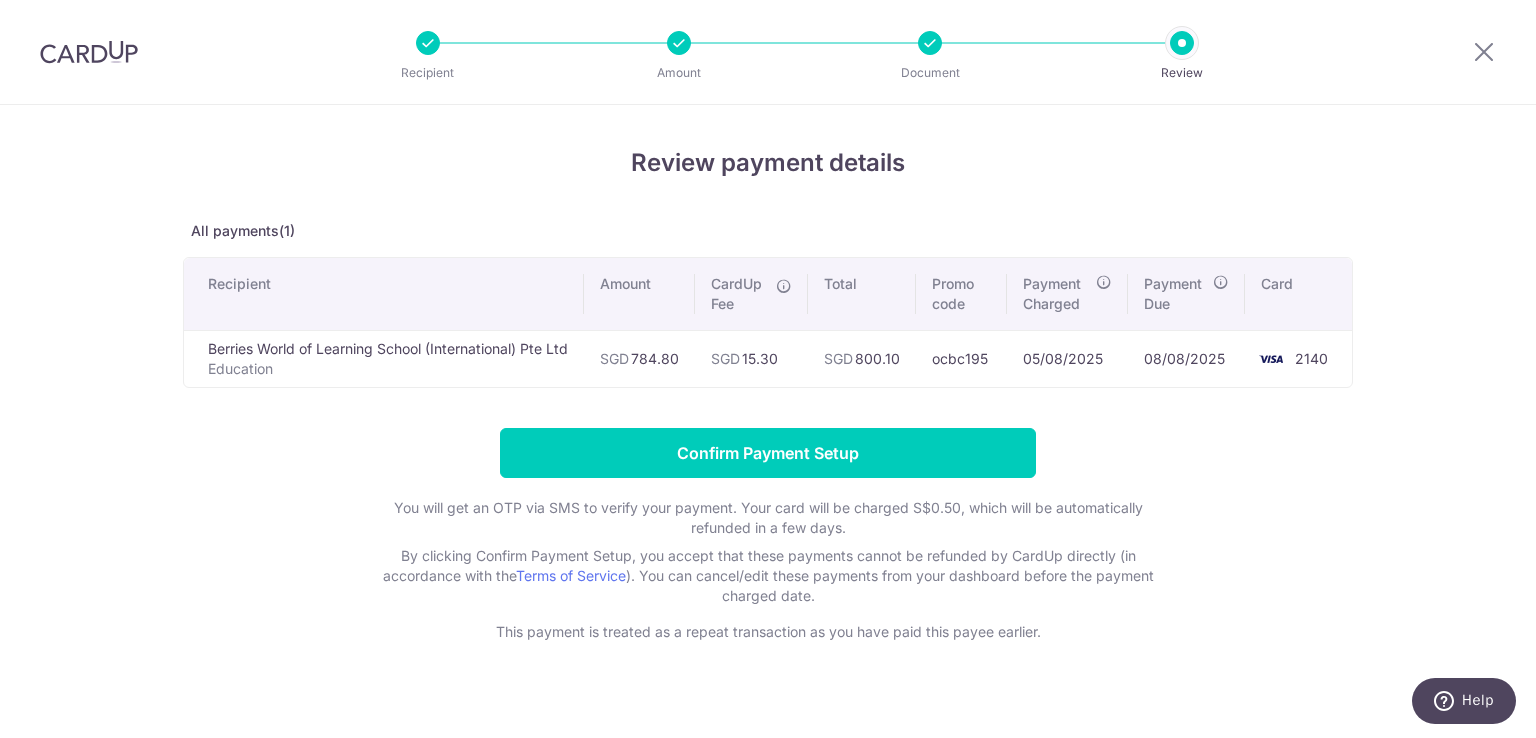 click on "Confirm Payment Setup
You will get an OTP via SMS to verify your payment. Your card will be charged S$0.50, which will be automatically refunded in a few days.
By clicking Confirm Payment Setup, you accept that these payments cannot be refunded by CardUp directly (in accordance with the  Terms of Service ). You can cancel/edit these payments from your dashboard before the payment charged date.
This payment is treated as a repeat transaction as you have paid this payee earlier." at bounding box center [768, 535] 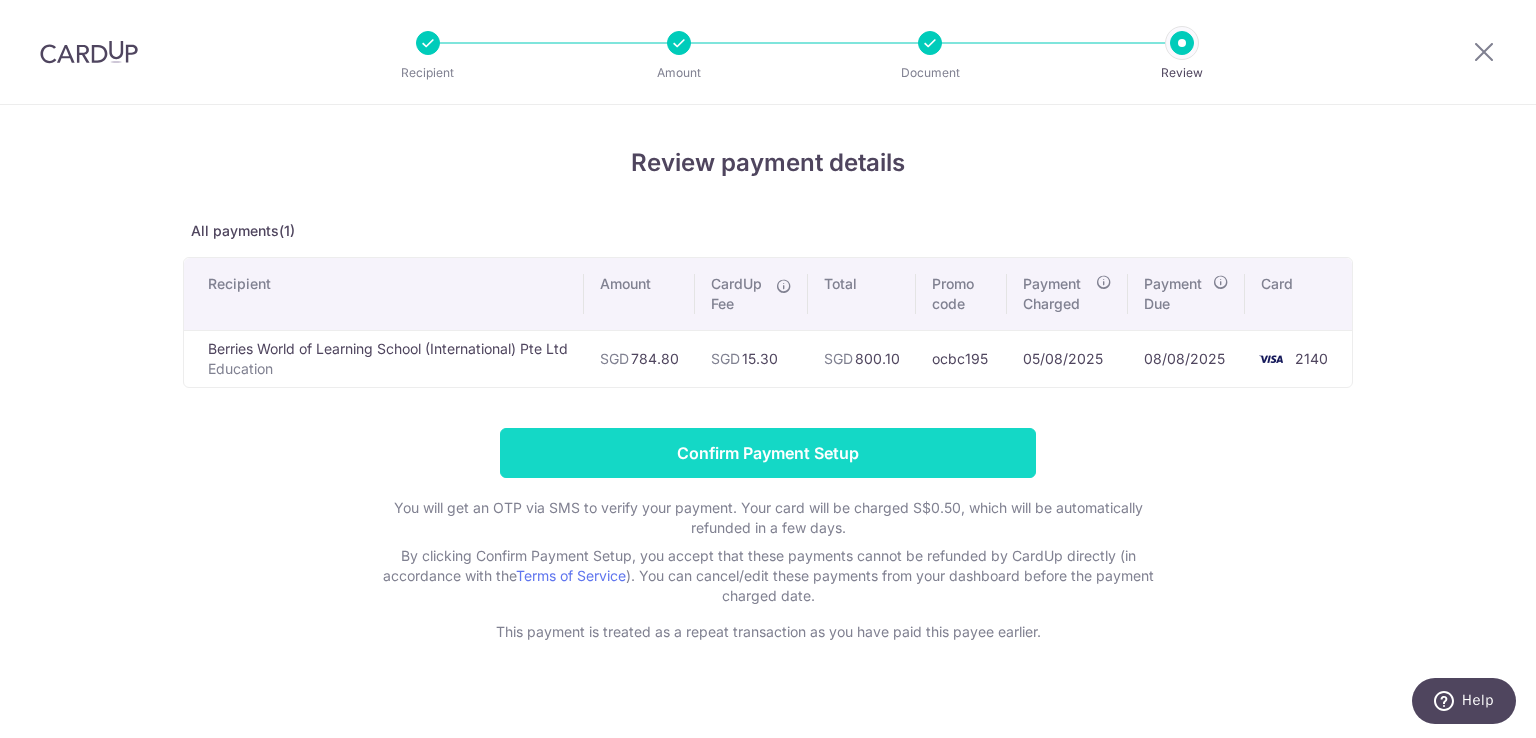click on "Confirm Payment Setup" at bounding box center (768, 453) 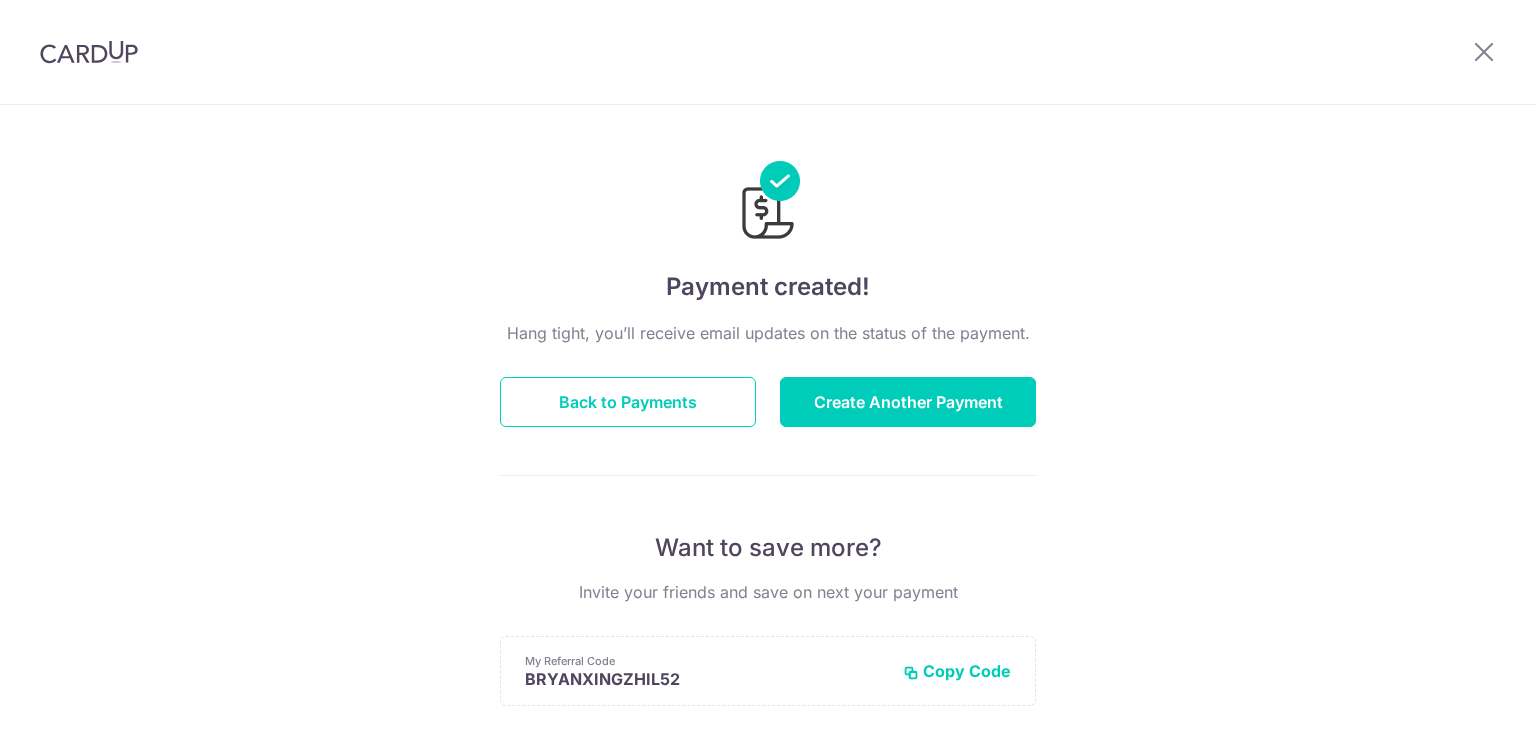 scroll, scrollTop: 0, scrollLeft: 0, axis: both 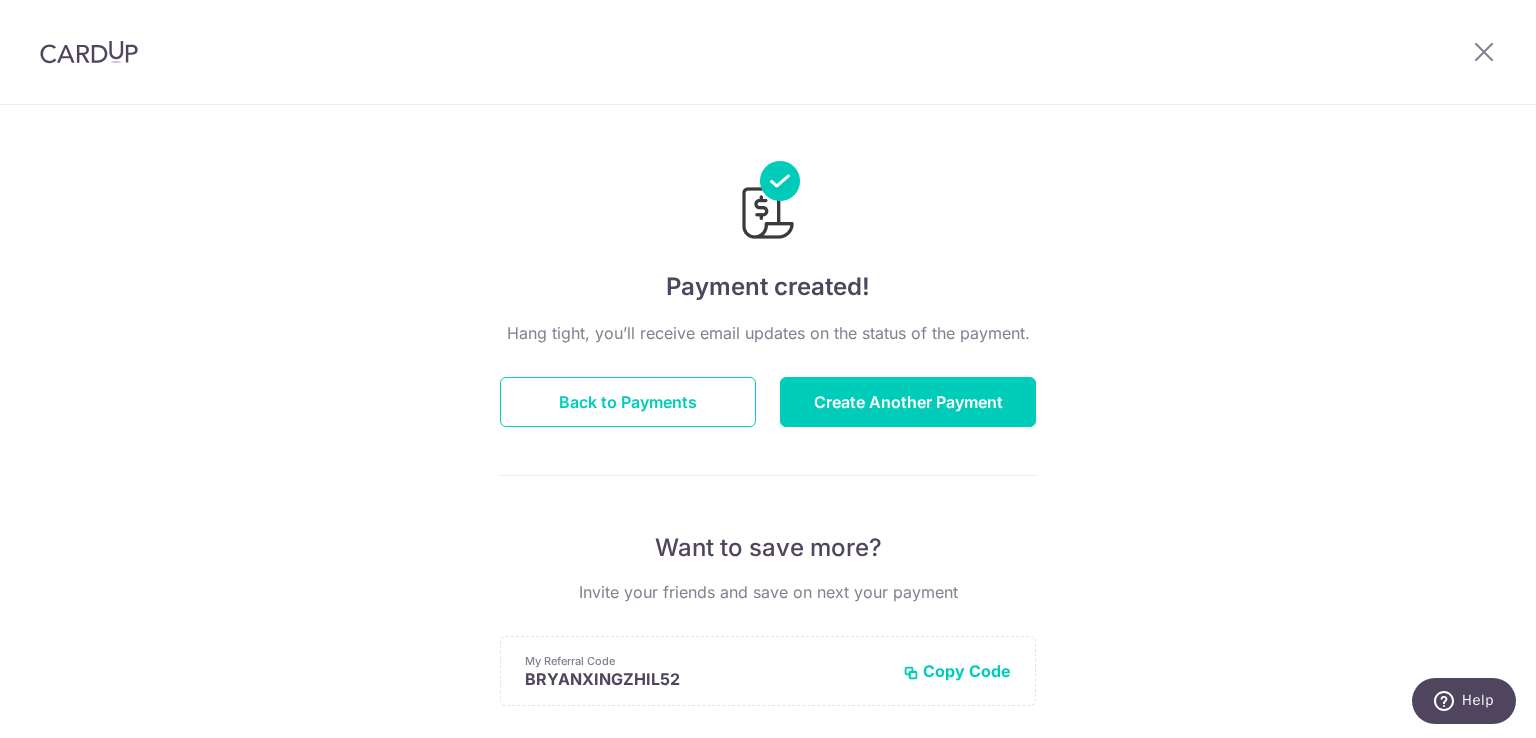 click on "Payment created!
Hang tight, you’ll receive email updates on the status of the payment.
Back to Payments
Create Another Payment
Want to save more?
Invite your friends and save on next your payment
My Referral Code
BRYANXINGZHIL52
Copy Code
Copied
Facebook
Twitter
WhatsApp
Email" at bounding box center [768, 639] 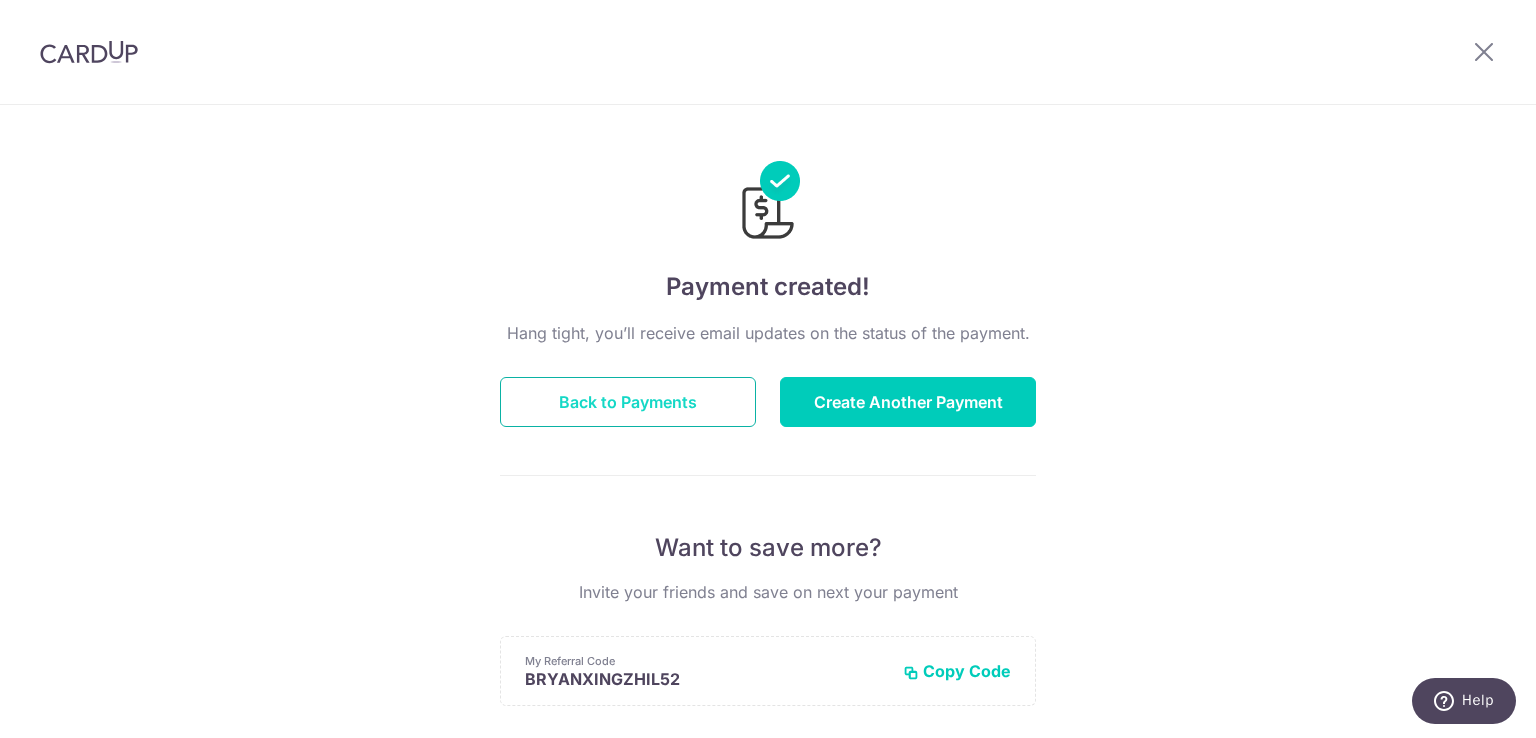 click on "Back to Payments" at bounding box center [628, 402] 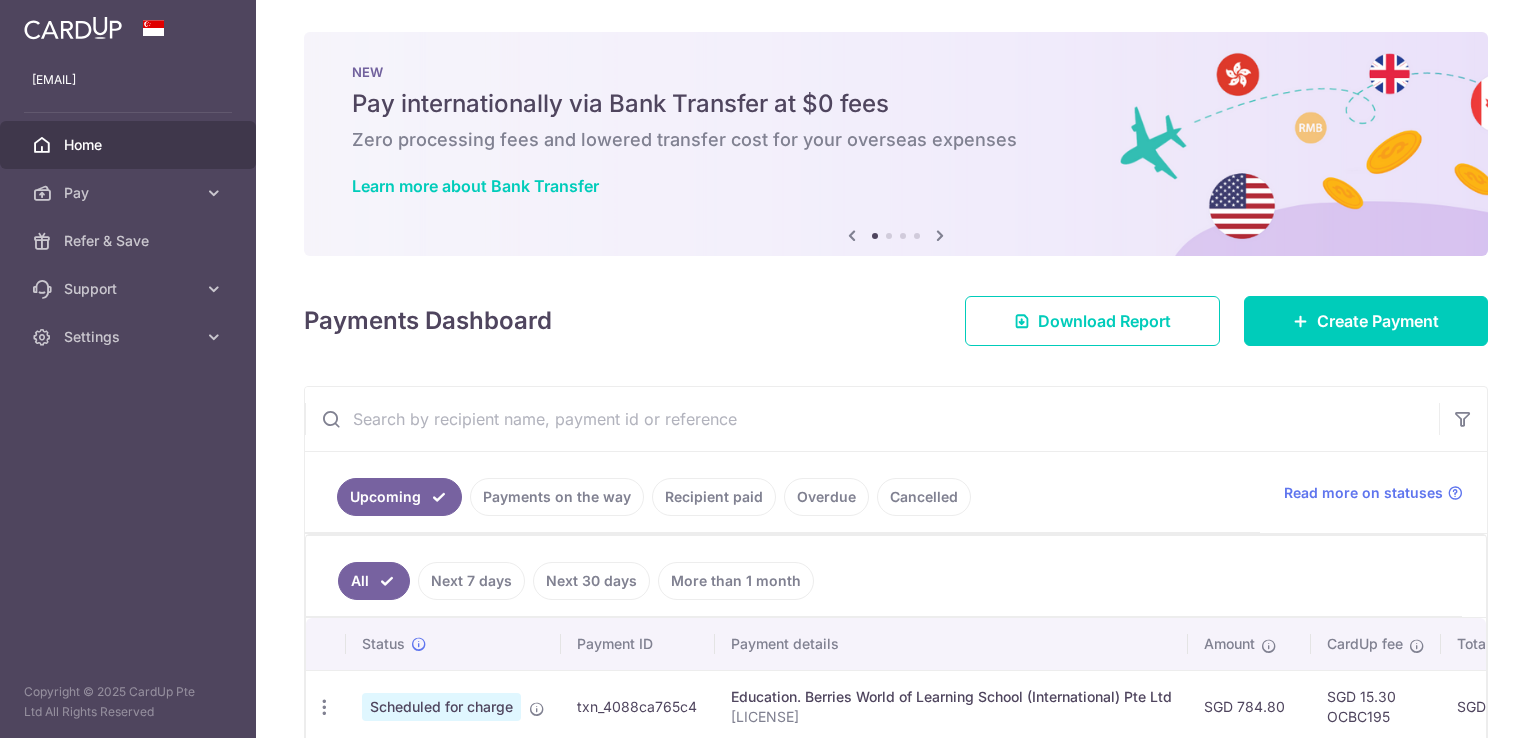 scroll, scrollTop: 0, scrollLeft: 0, axis: both 